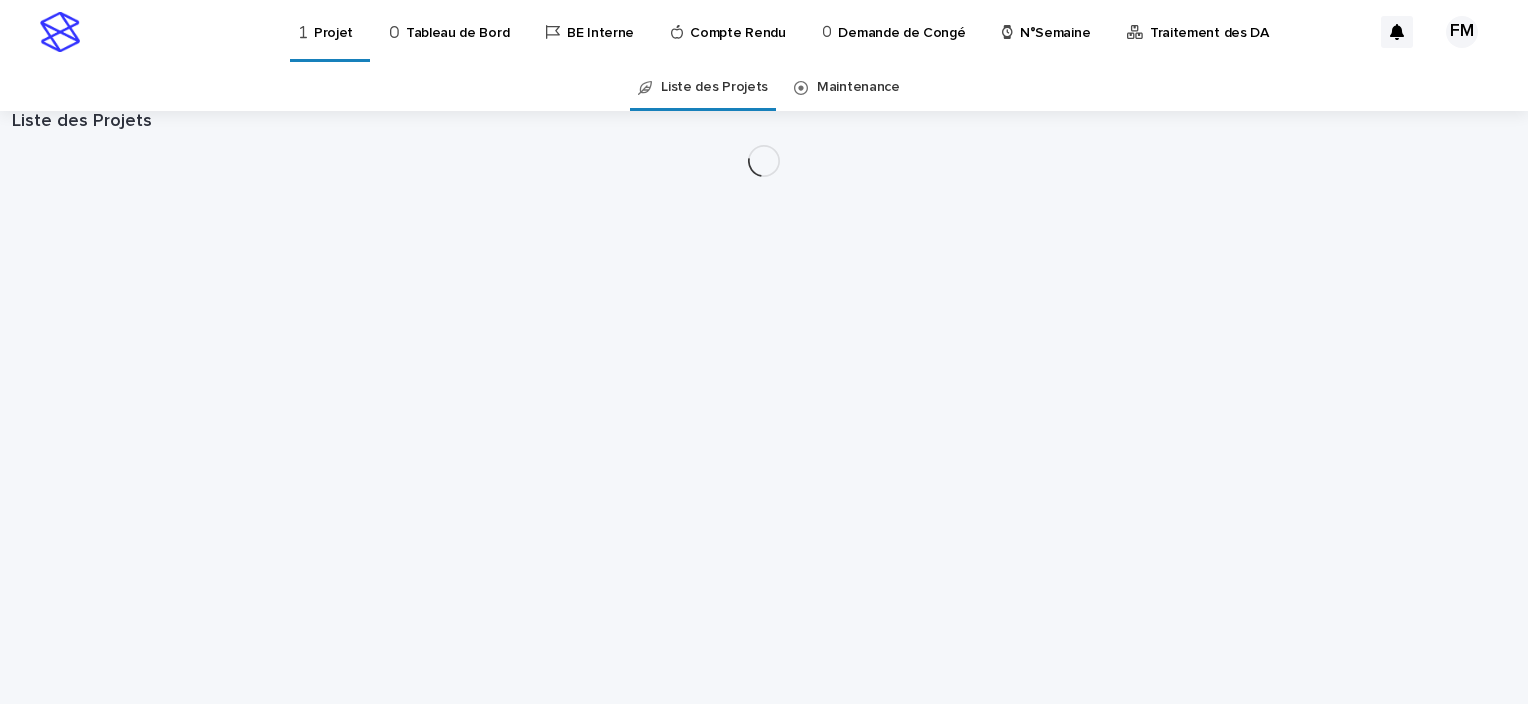 scroll, scrollTop: 0, scrollLeft: 0, axis: both 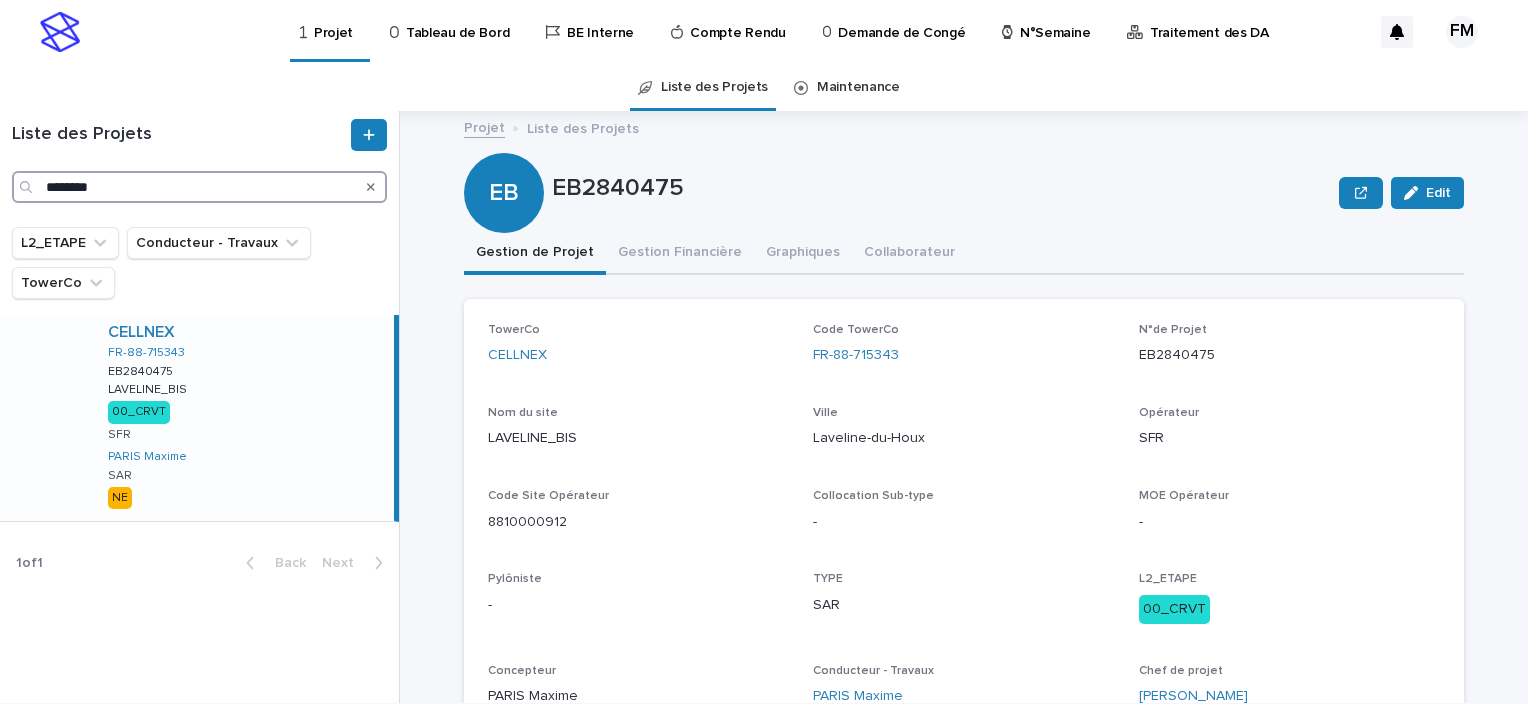 click on "********" at bounding box center (199, 187) 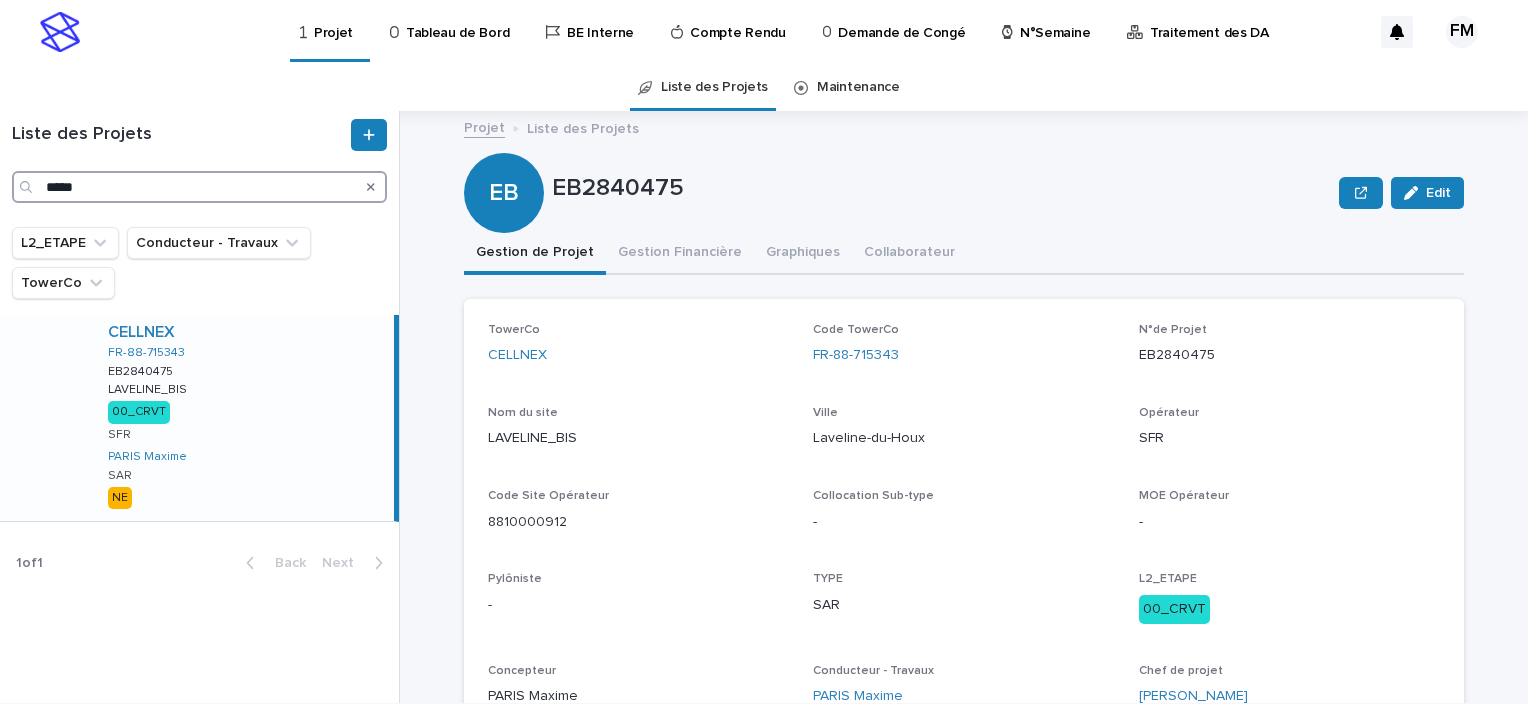 type on "*****" 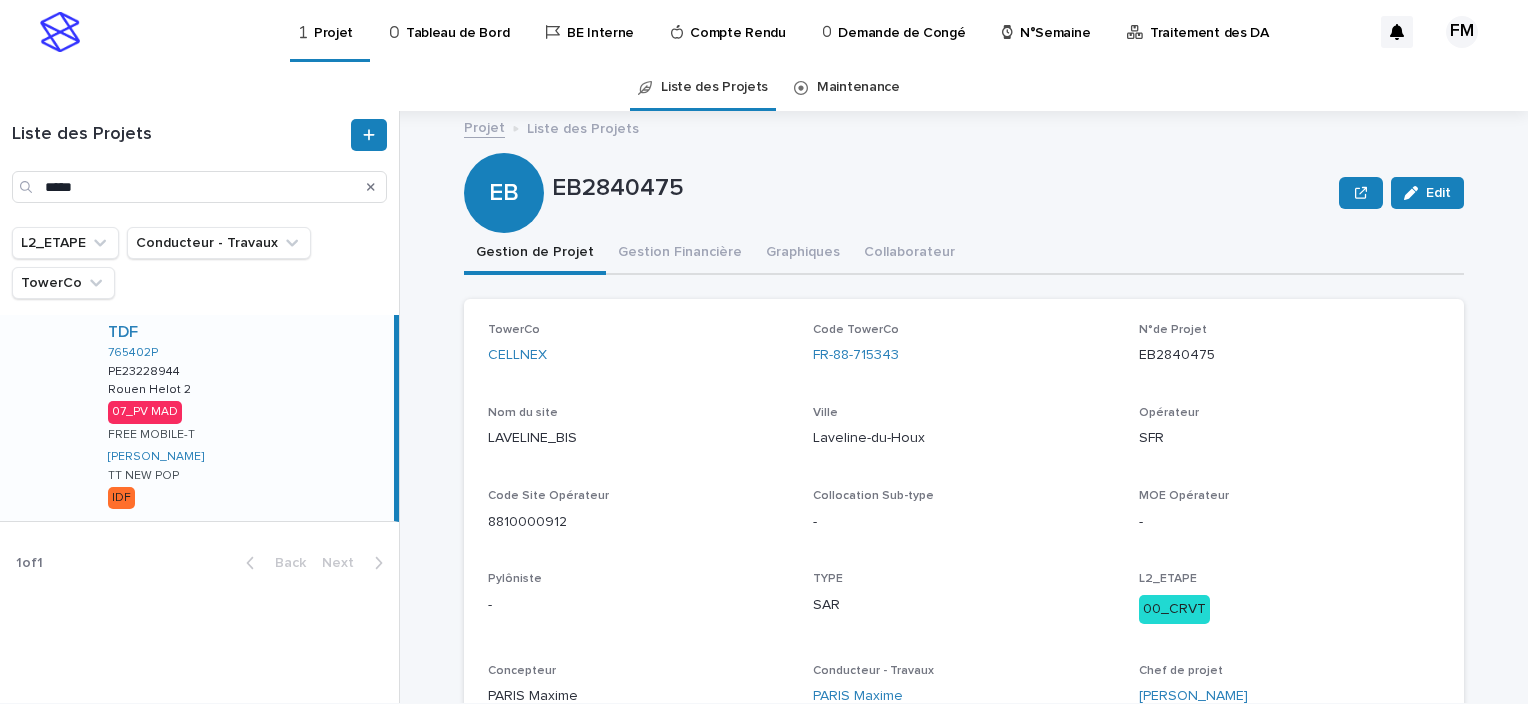 click on "TDF   765402P   PE23228944 PE23228944   [GEOGRAPHIC_DATA] Helot 2 [GEOGRAPHIC_DATA] Helot 2   07_PV MAD FREE MOBILE-T FERIANI Mahmoud   TT NEW POP IDF" at bounding box center [243, 418] 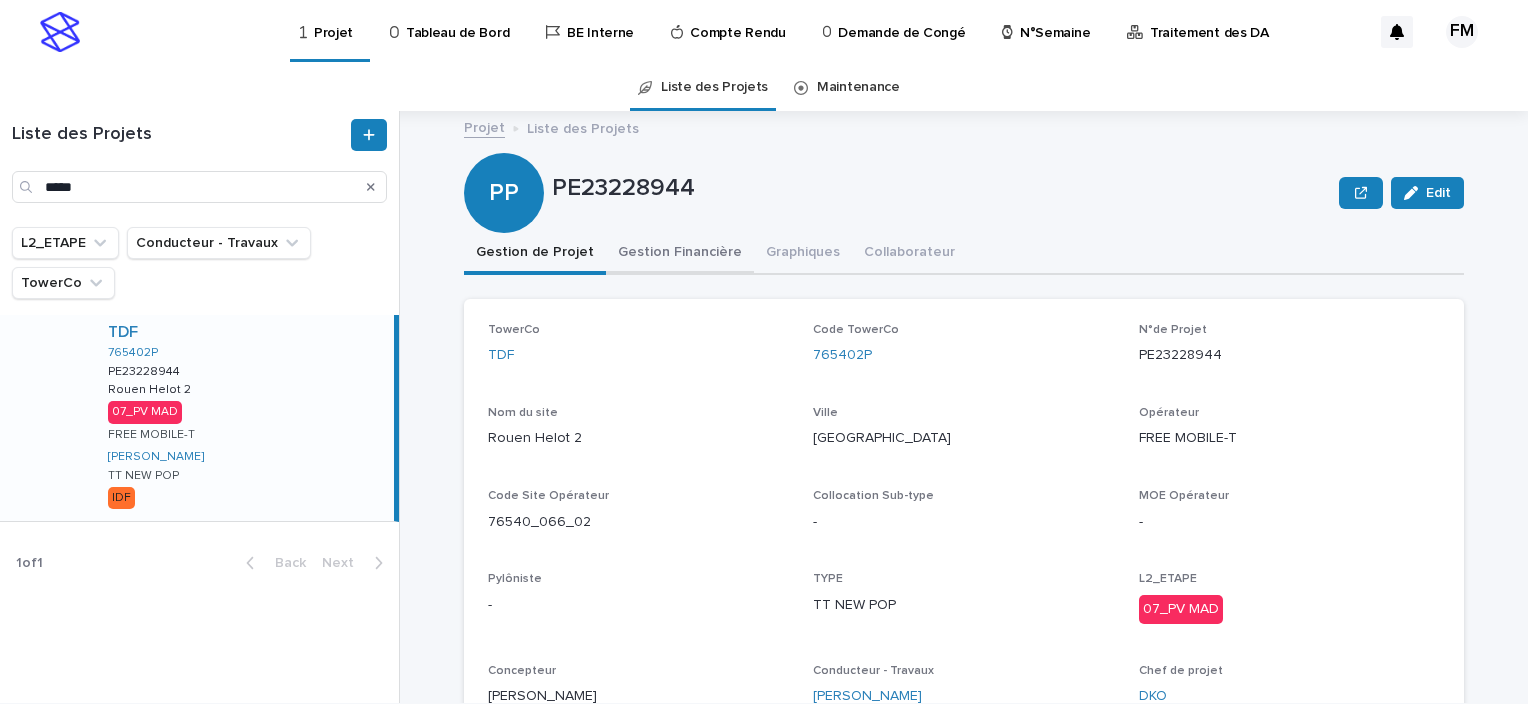 click on "Gestion Financière" at bounding box center (680, 254) 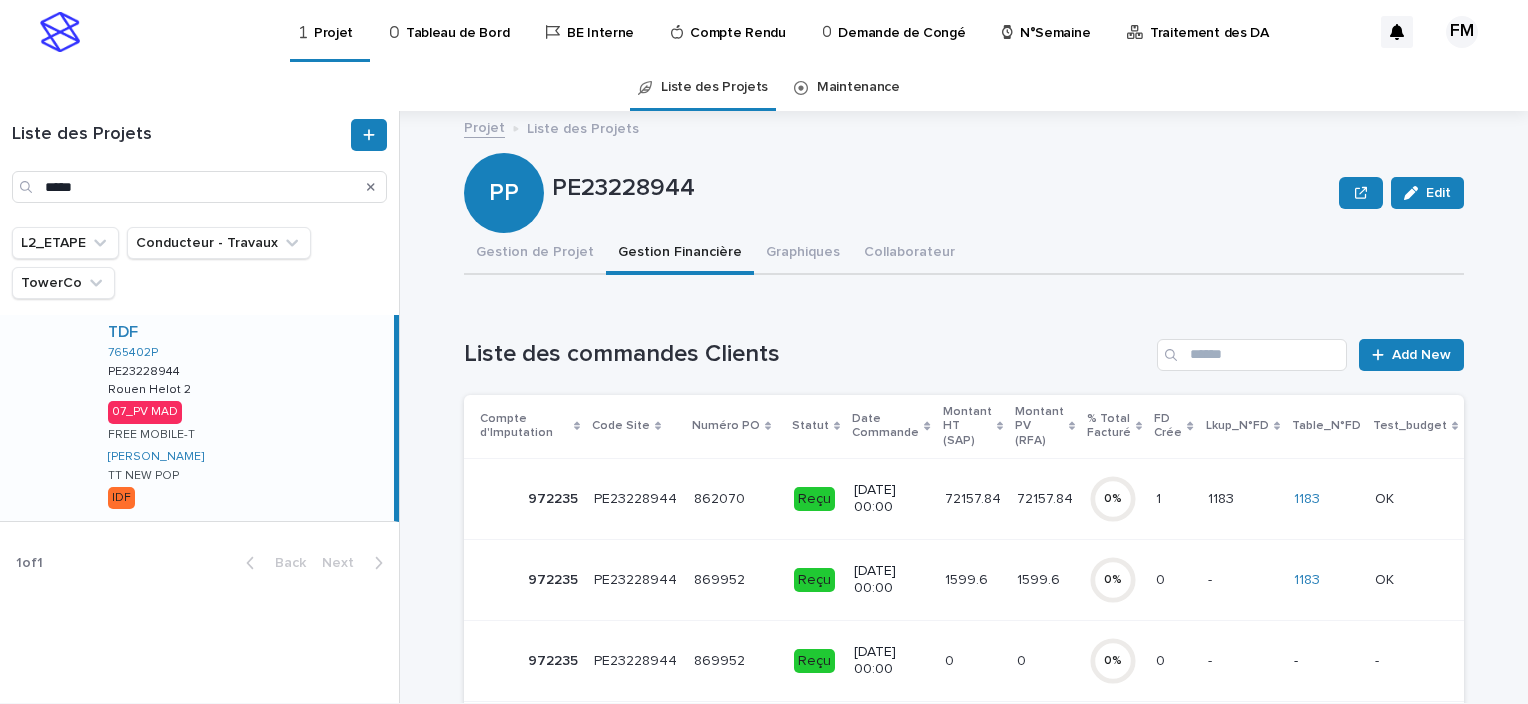 scroll, scrollTop: 200, scrollLeft: 0, axis: vertical 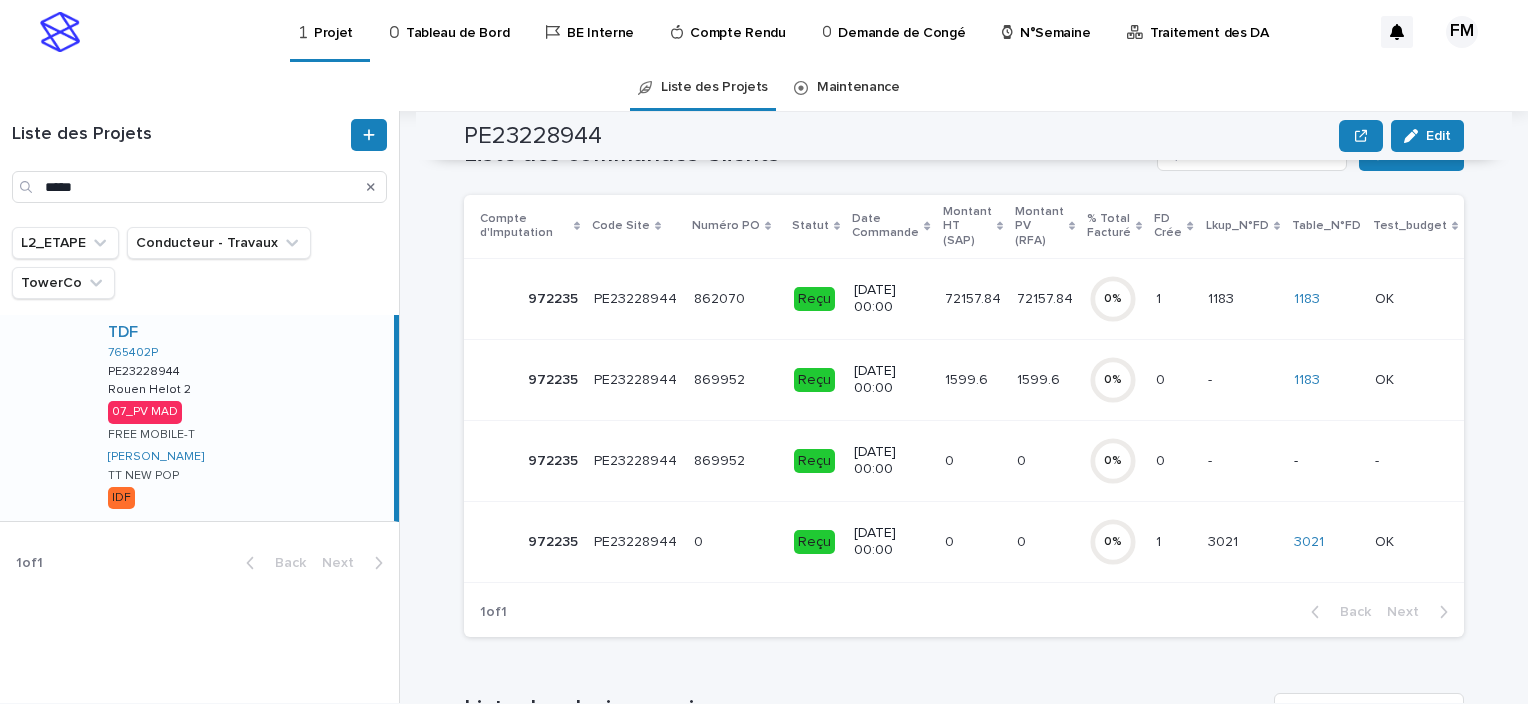 click on "72157.84" at bounding box center [975, 297] 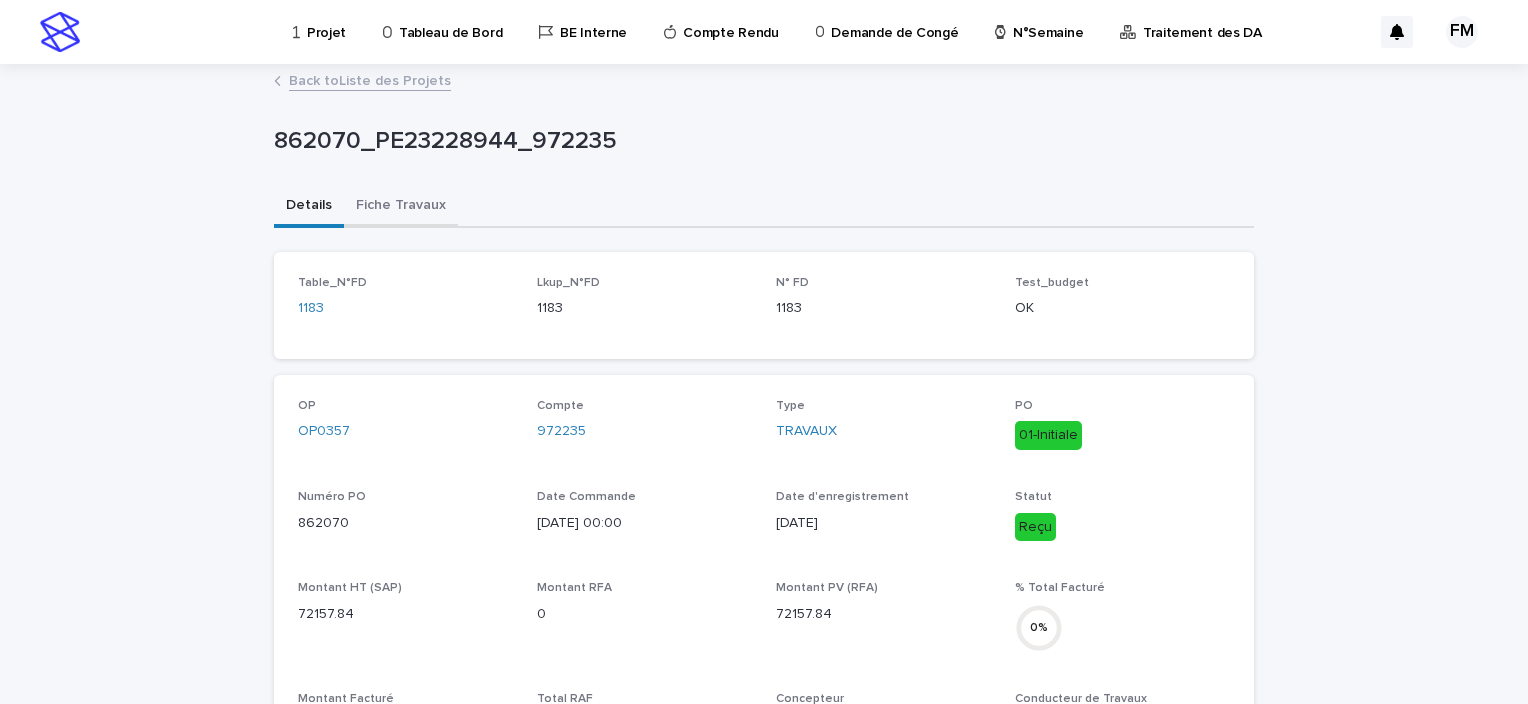 click on "Fiche Travaux" at bounding box center [401, 207] 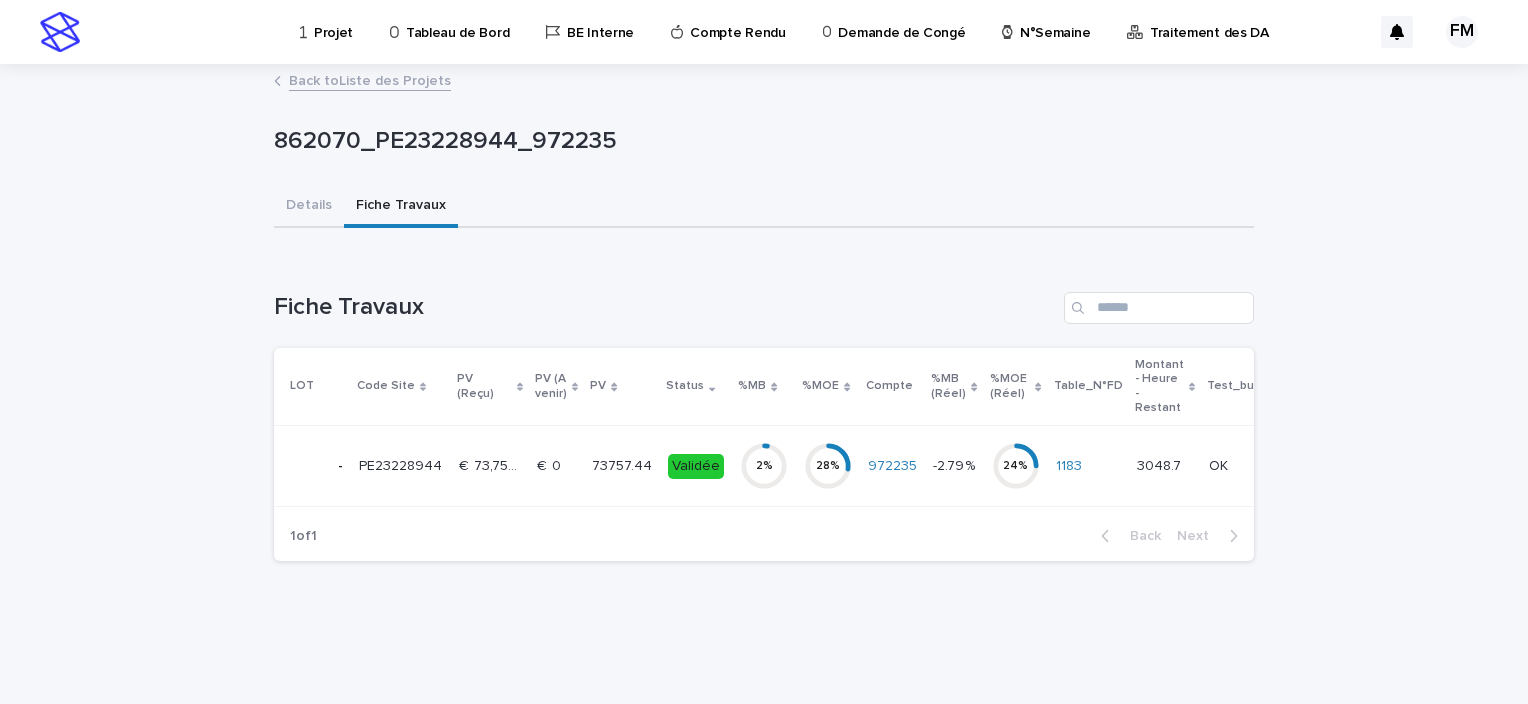 click on "972235" at bounding box center [892, 466] 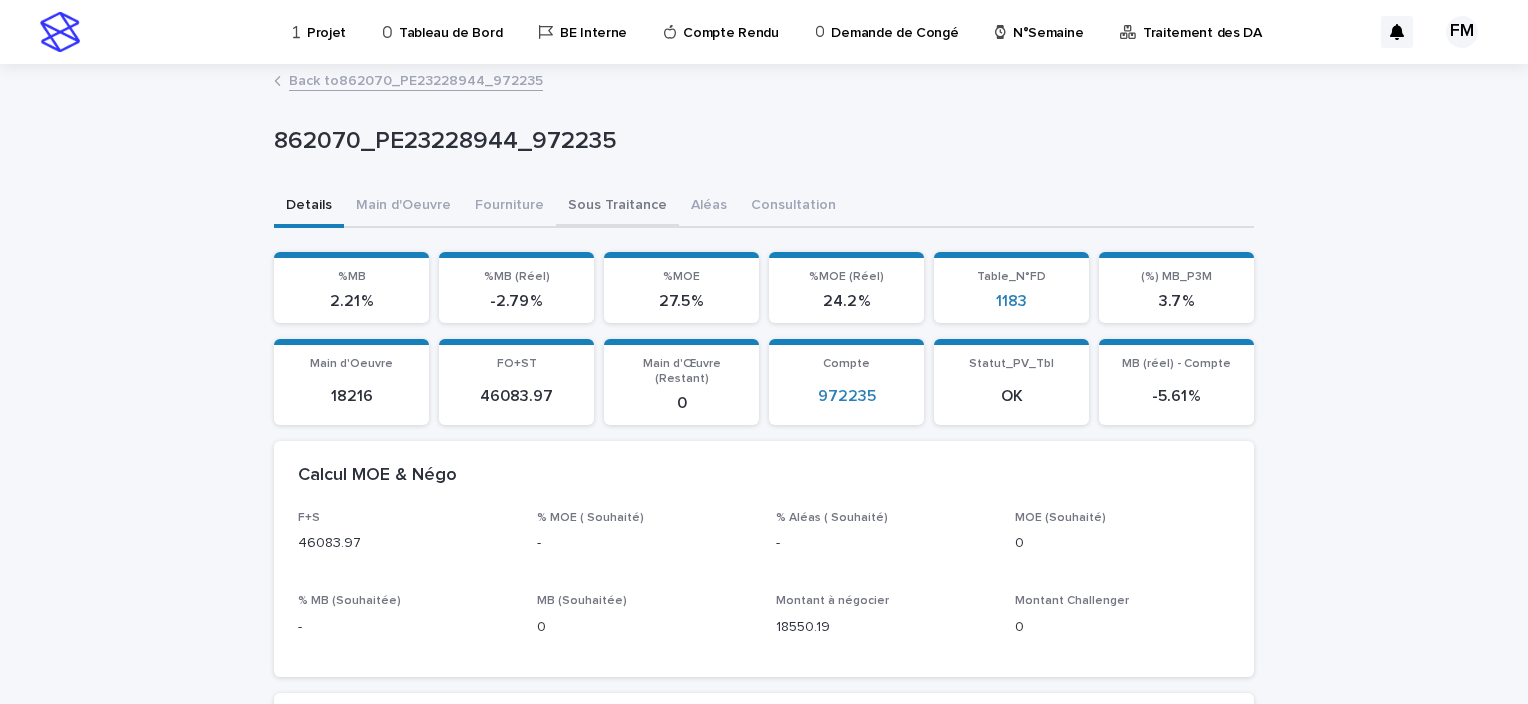 click on "Sous Traitance" at bounding box center (617, 207) 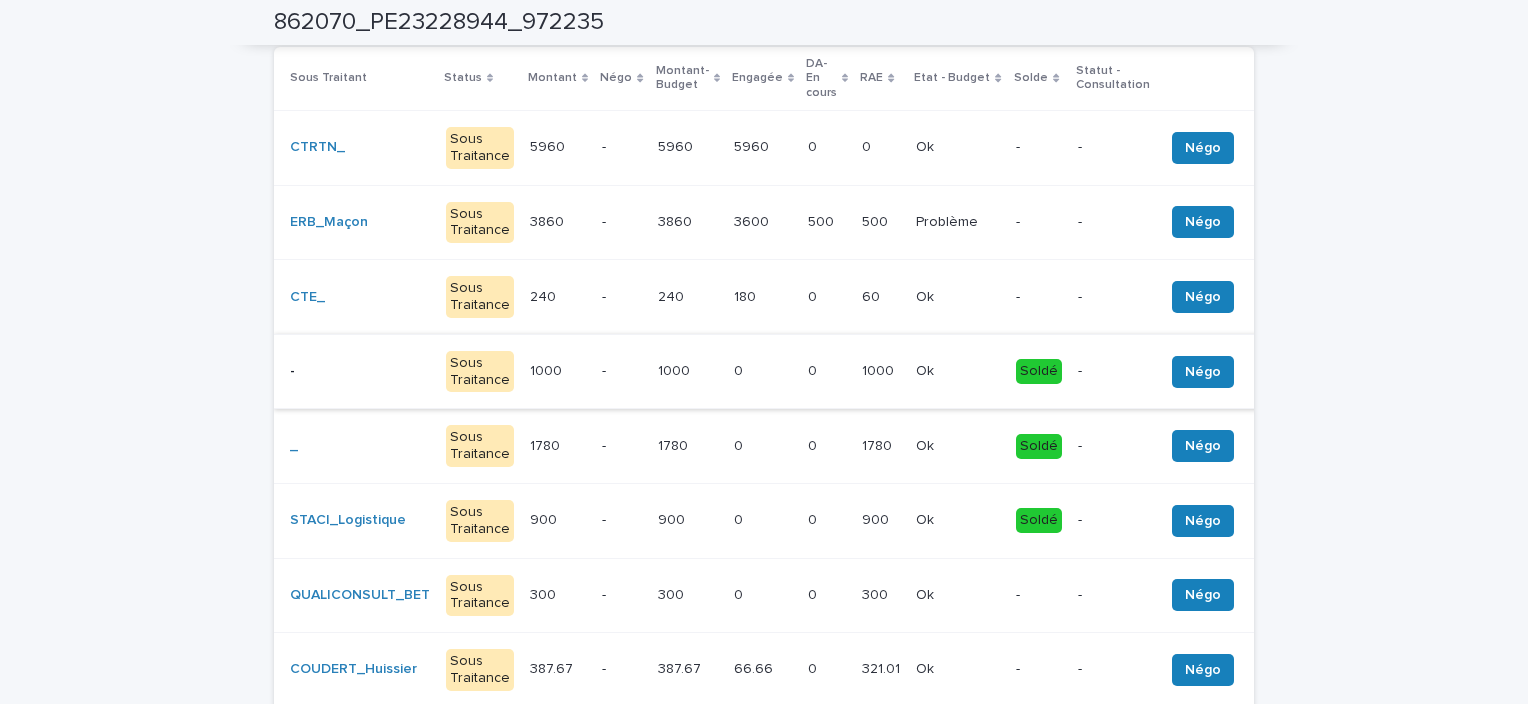 scroll, scrollTop: 600, scrollLeft: 0, axis: vertical 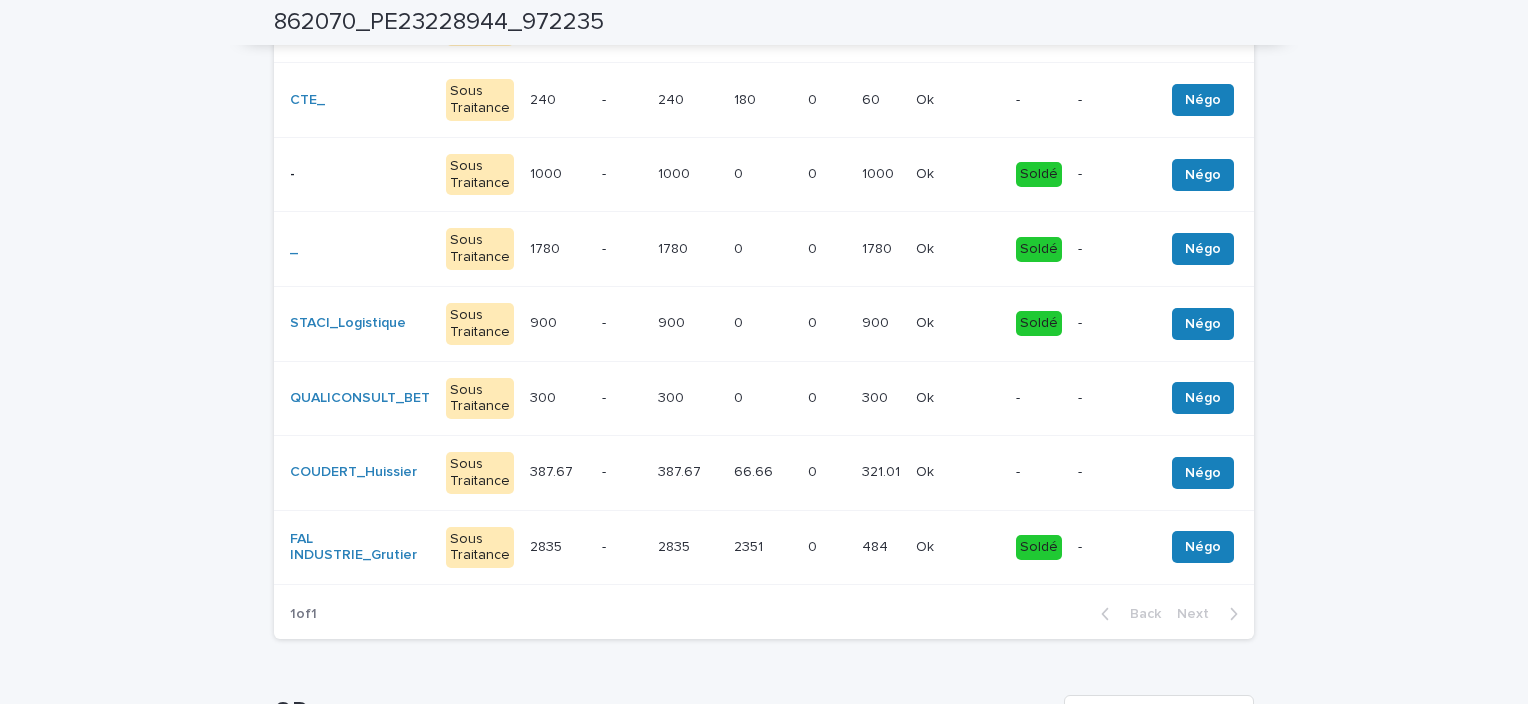 click on "66.66 66.66" at bounding box center (763, 473) 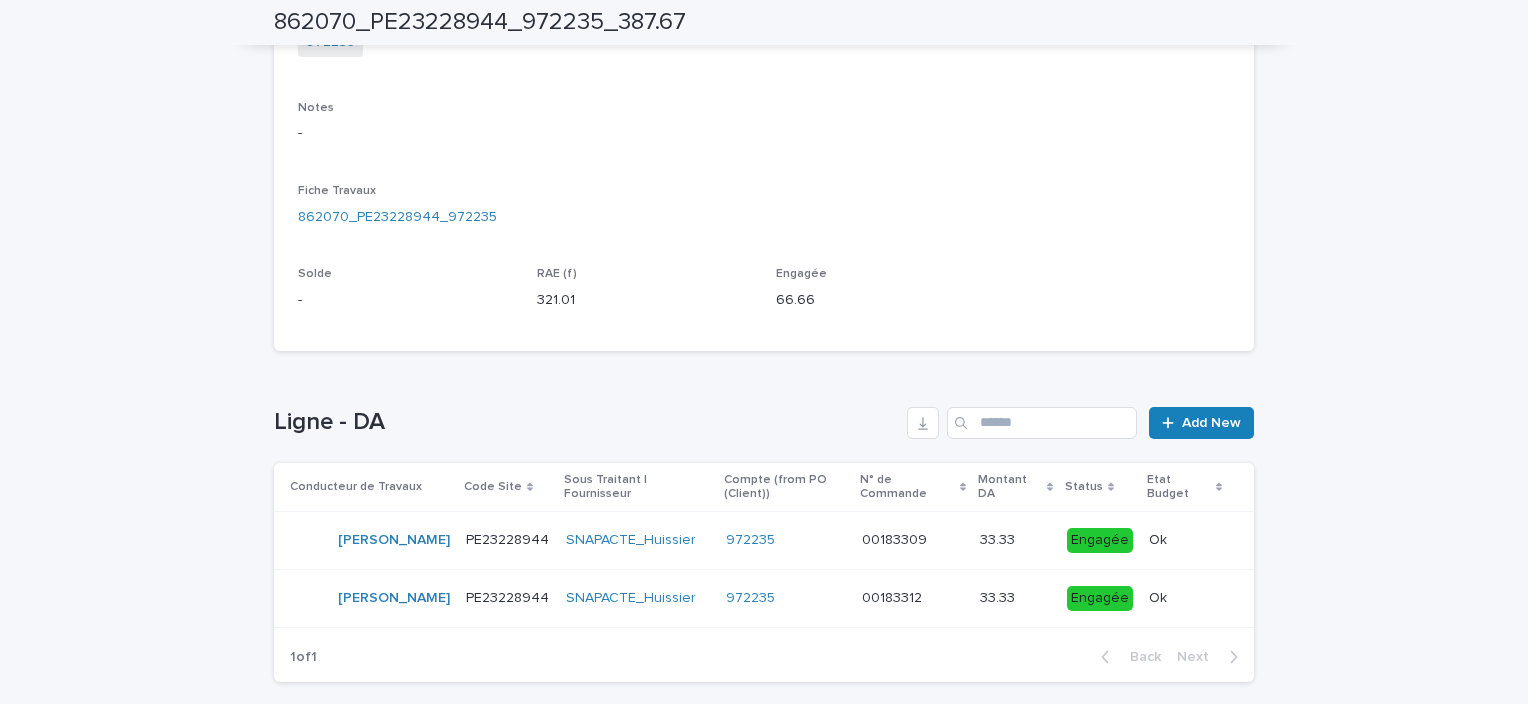 scroll, scrollTop: 580, scrollLeft: 0, axis: vertical 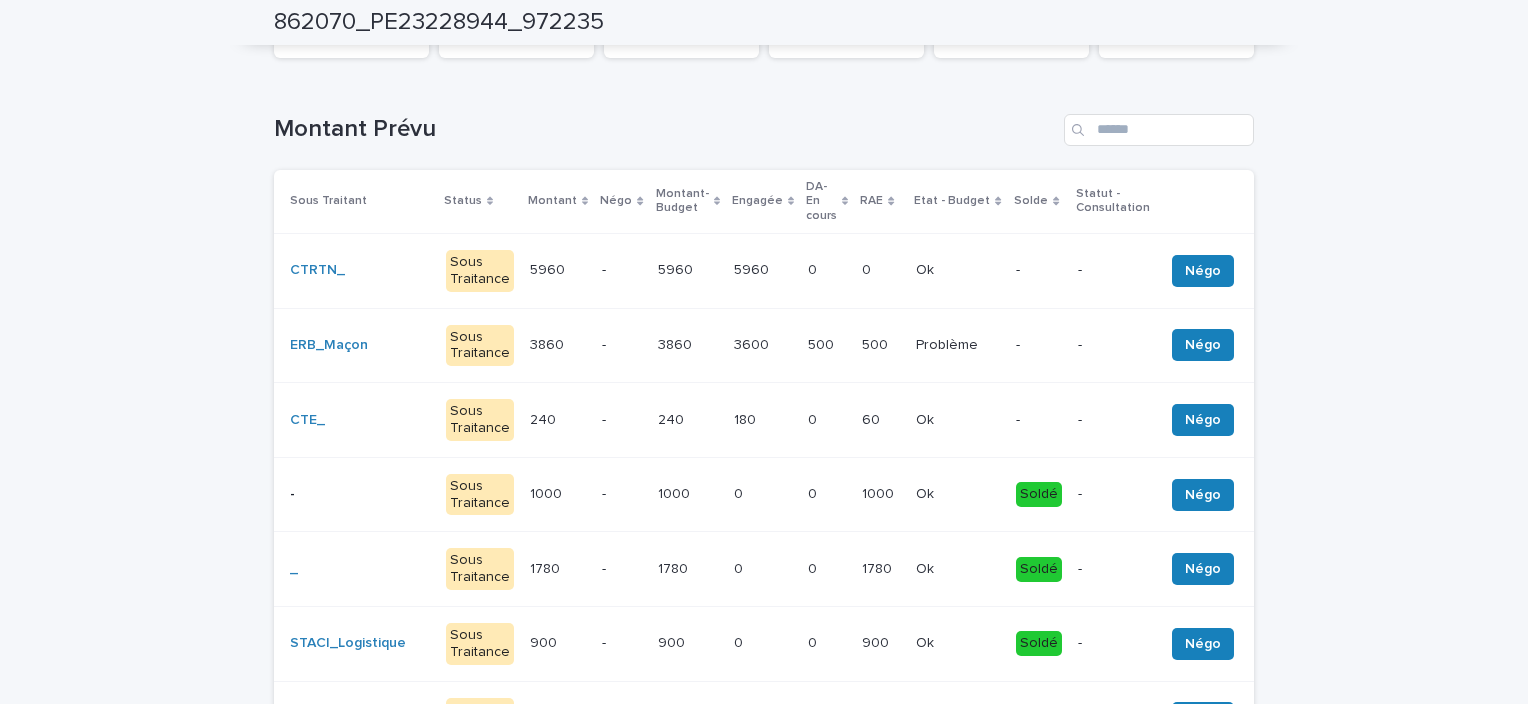 click at bounding box center (763, 494) 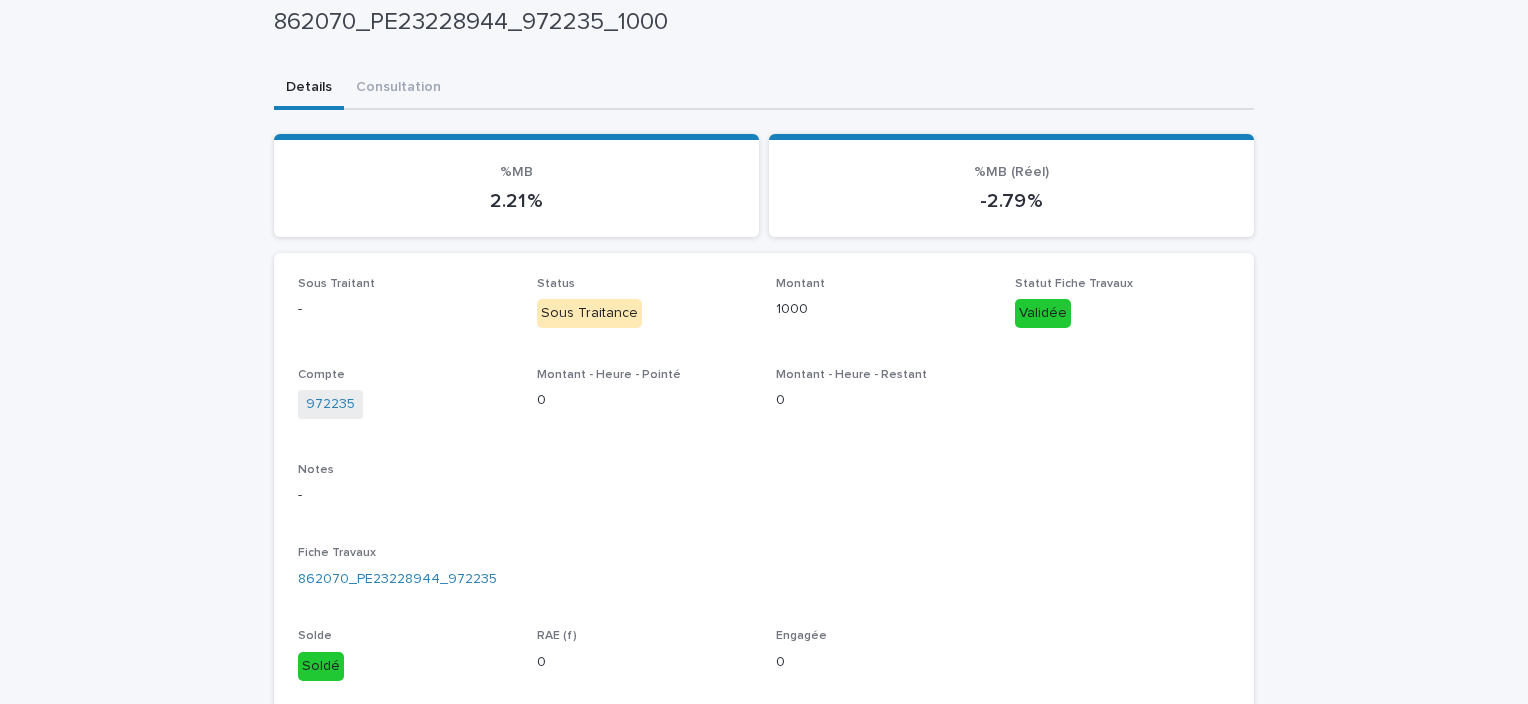 scroll, scrollTop: 91, scrollLeft: 0, axis: vertical 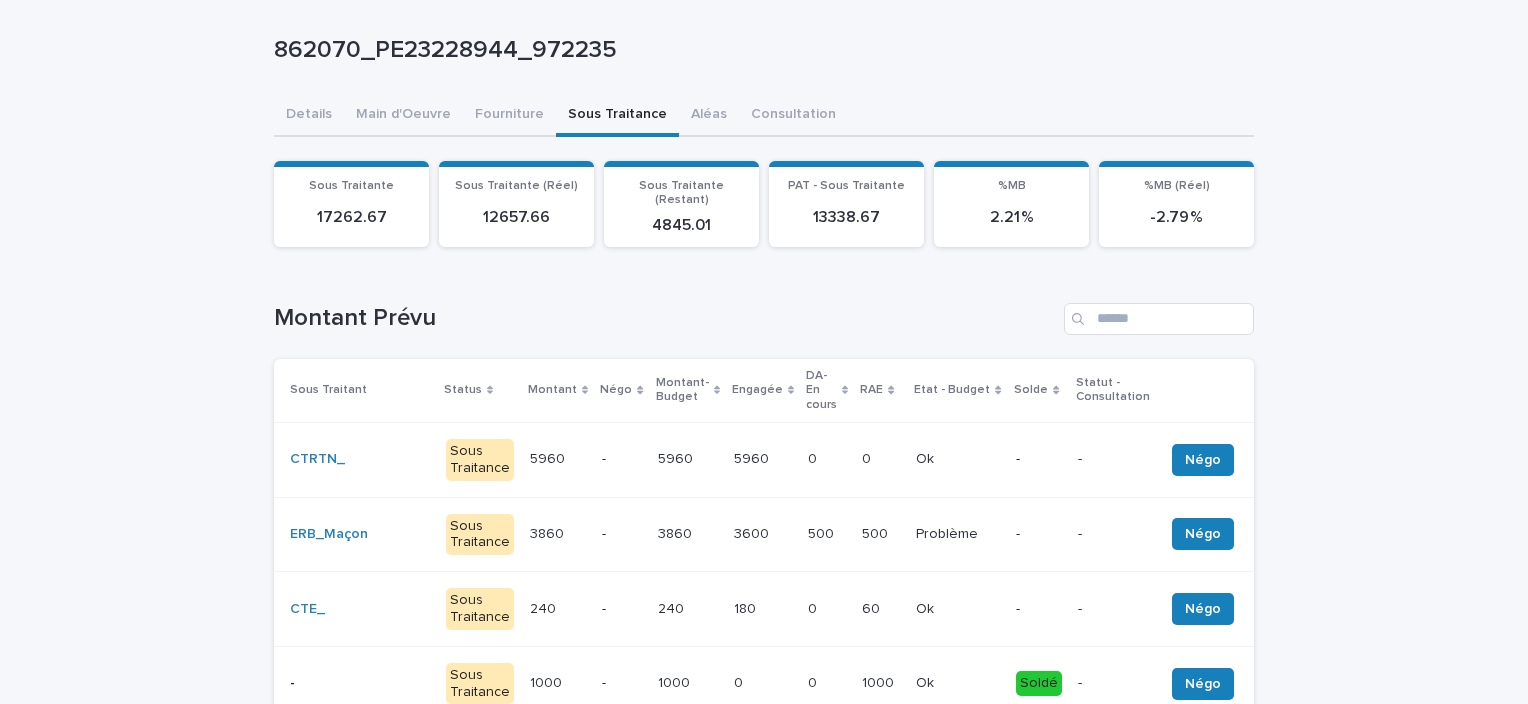 click on "862070_PE23228944_972235 862070_PE23228944_972235 Sorry, there was an error saving your record. Please try again. Please fill out the required fields below. Details Main d'Oeuvre Fourniture Sous Traitance Aléas Consultation Can't display tree at index  0 Can't display tree at index  1 Can't display tree at index  3 Loading... Saving… Loading... Saving… Loading... Saving… Sous Traitante 17262.67 Sous Traitante (Réel) 12657.66 Sous Traitante (Restant) 4845.01 PAT - Sous Traitante 13338.67 %MB 2.21 % %MB (Réel) -2.79 % Loading... Saving… Loading... Saving… Montant Prévu Sous Traitant Status Montant Négo Montant-Budget Engagée DA-En cours RAE Etat - Budget Solde Statut - Consultation CTRTN_   Sous Traitance 5960 5960   - 5960 5960   5960 5960   0 0   0 0   Ok Ok   - - Négo ERB_Maçon   Sous Traitance 3860 3860   - 3860 3860   3600 3600   500 500   500 500   Problème Problème   - - Négo CTE_   Sous Traitance 240 240   - 240 240   180 180   0 0   60 60   Ok Ok   - - Négo -" at bounding box center [764, 740] 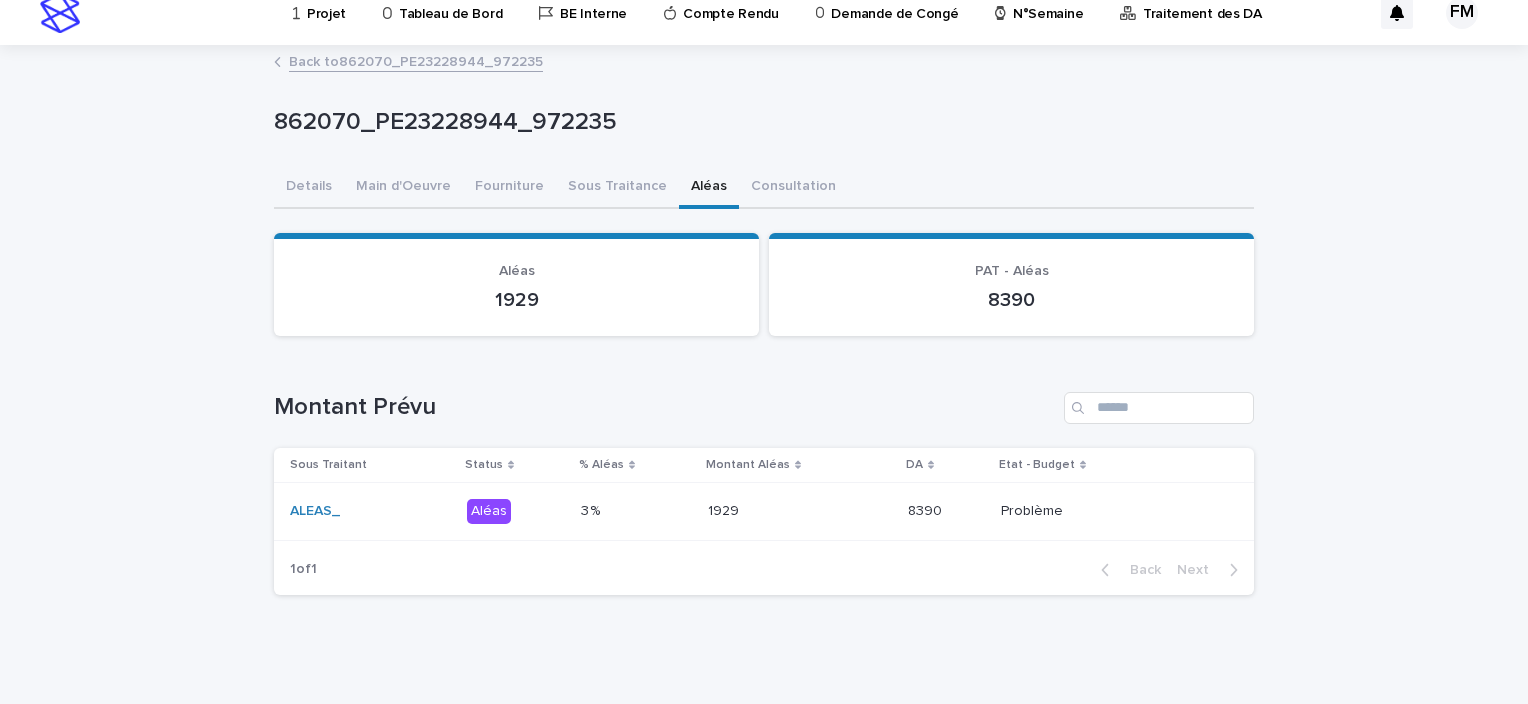 scroll, scrollTop: 24, scrollLeft: 0, axis: vertical 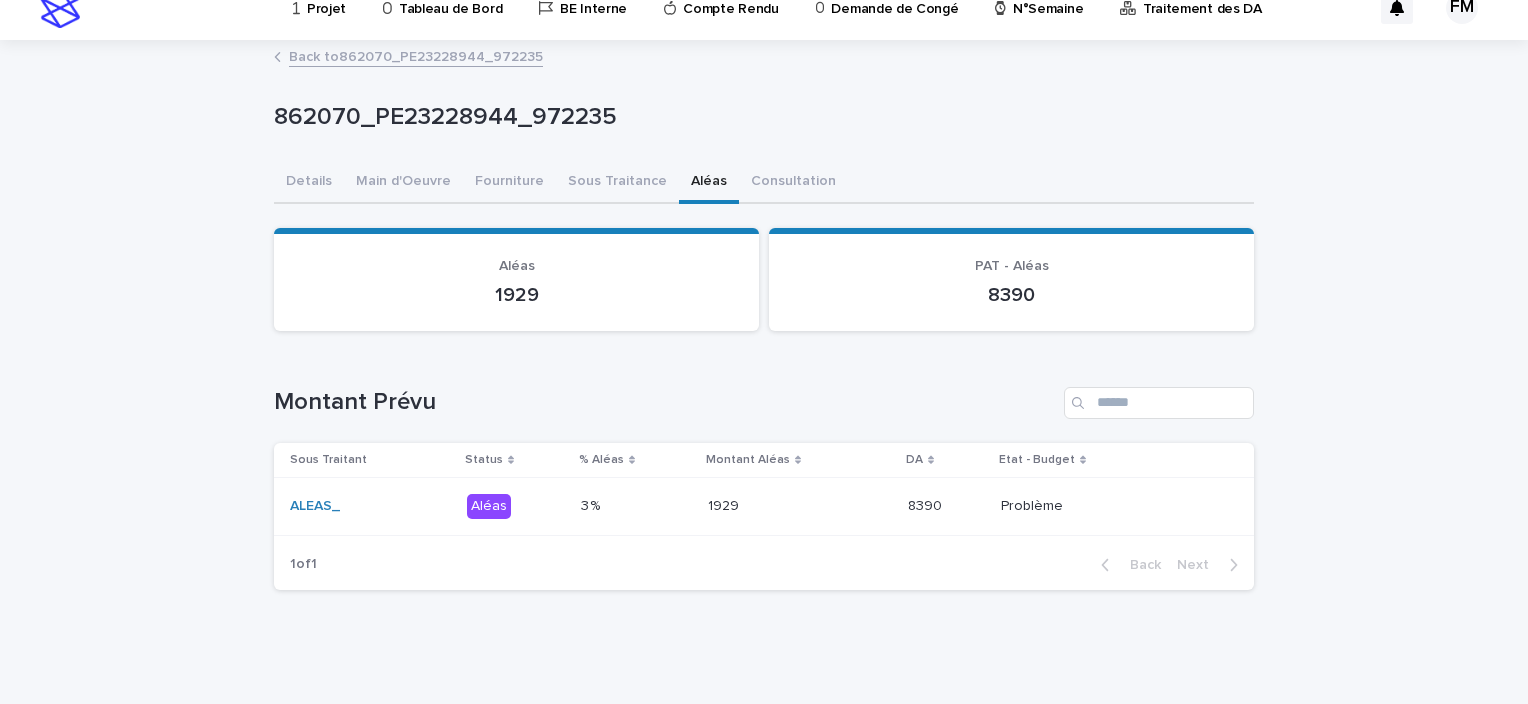 click on "3 % 3 %" at bounding box center [636, 506] 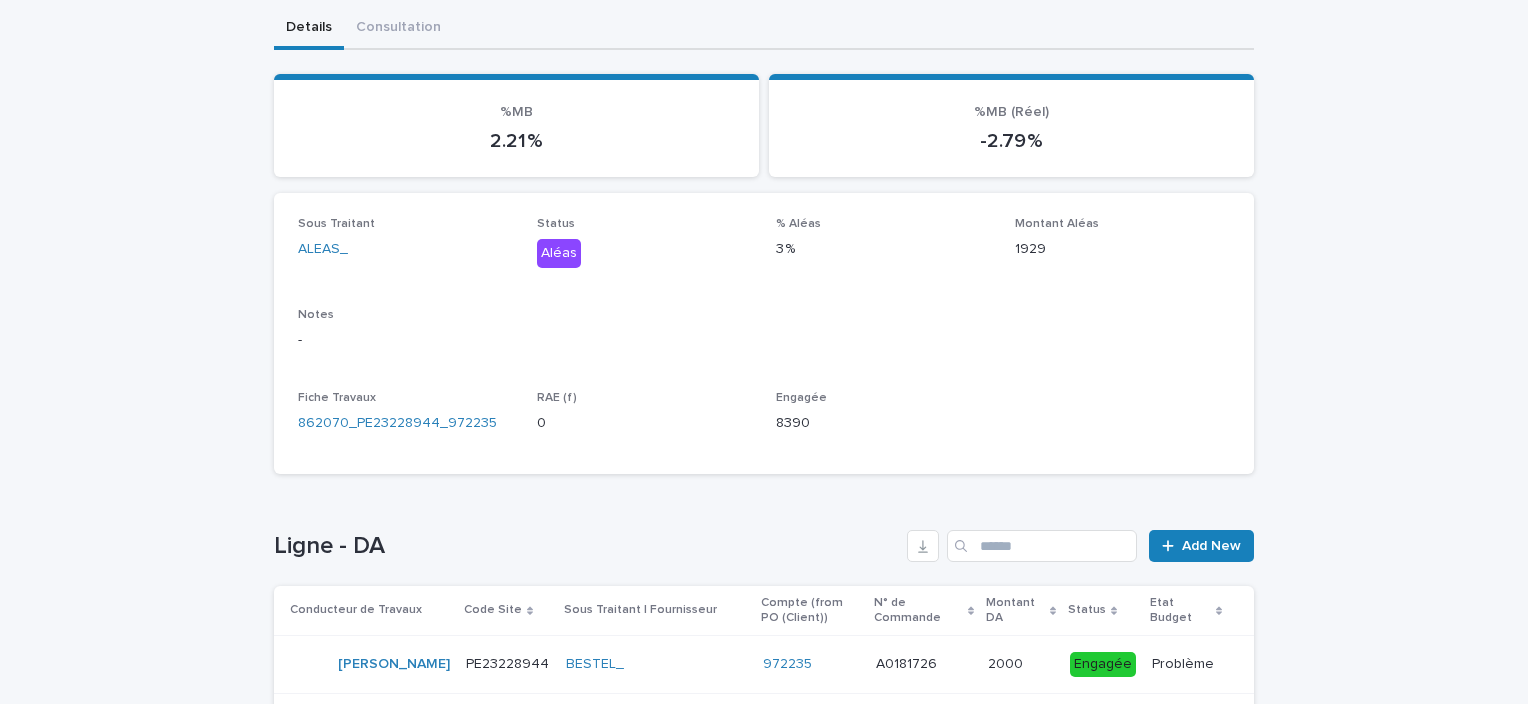 scroll, scrollTop: 0, scrollLeft: 0, axis: both 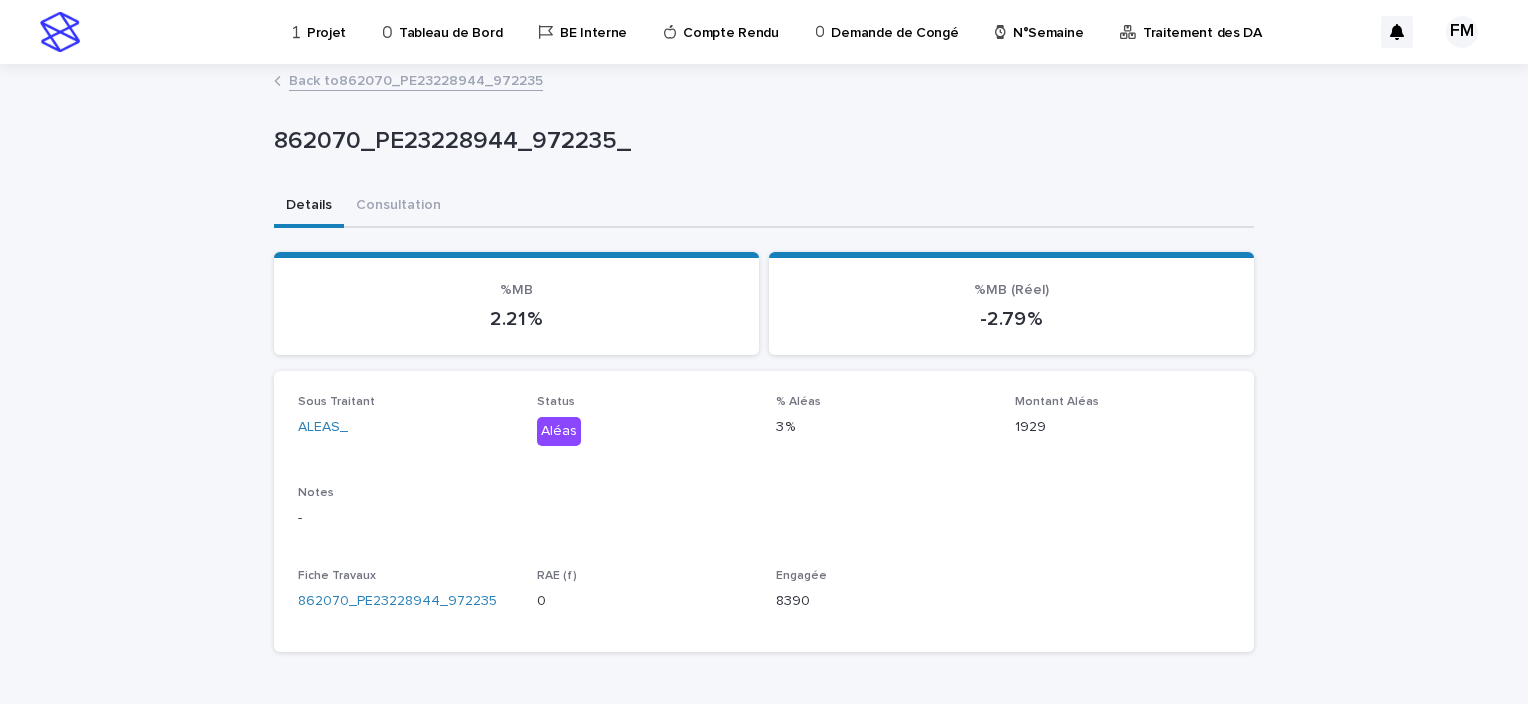 click on "Back to  862070_PE23228944_972235" at bounding box center (416, 79) 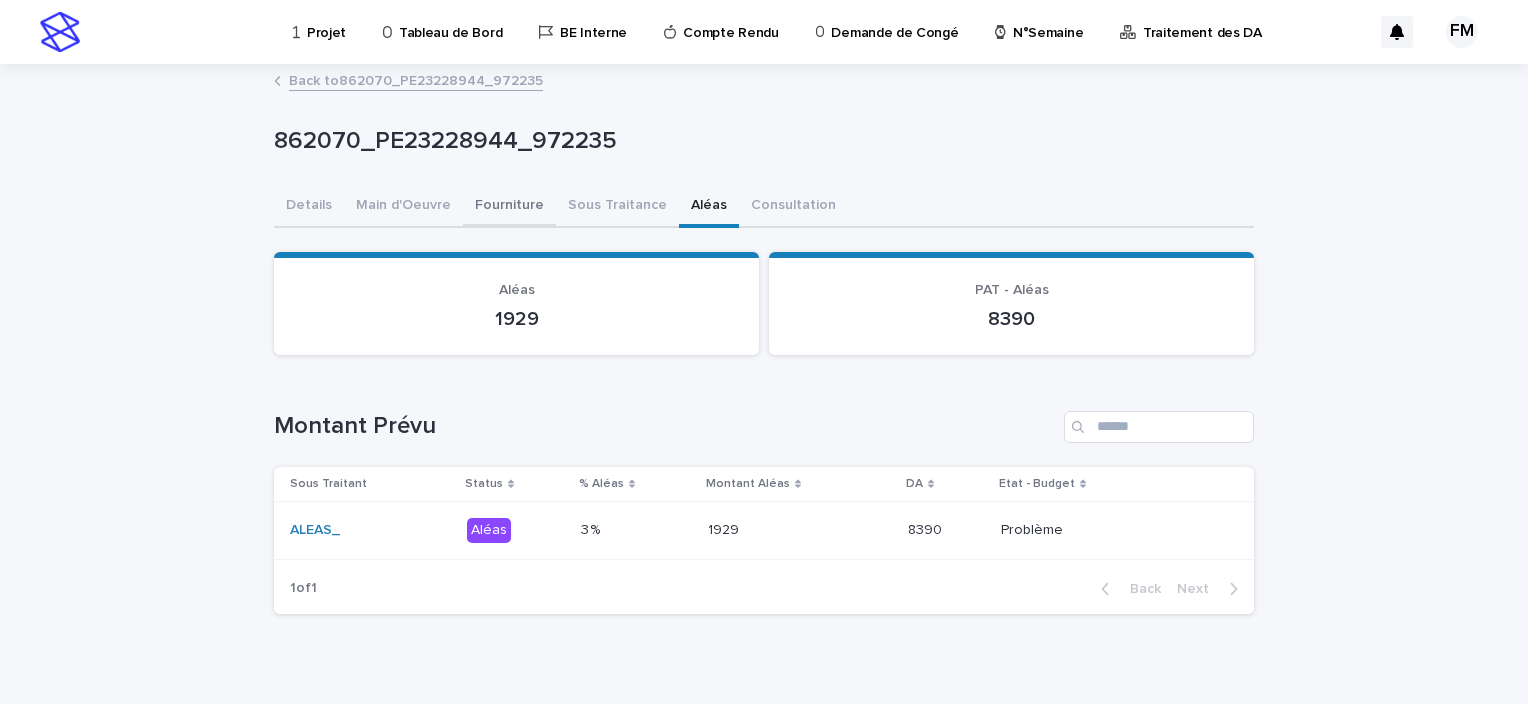 click on "Fourniture" at bounding box center (509, 207) 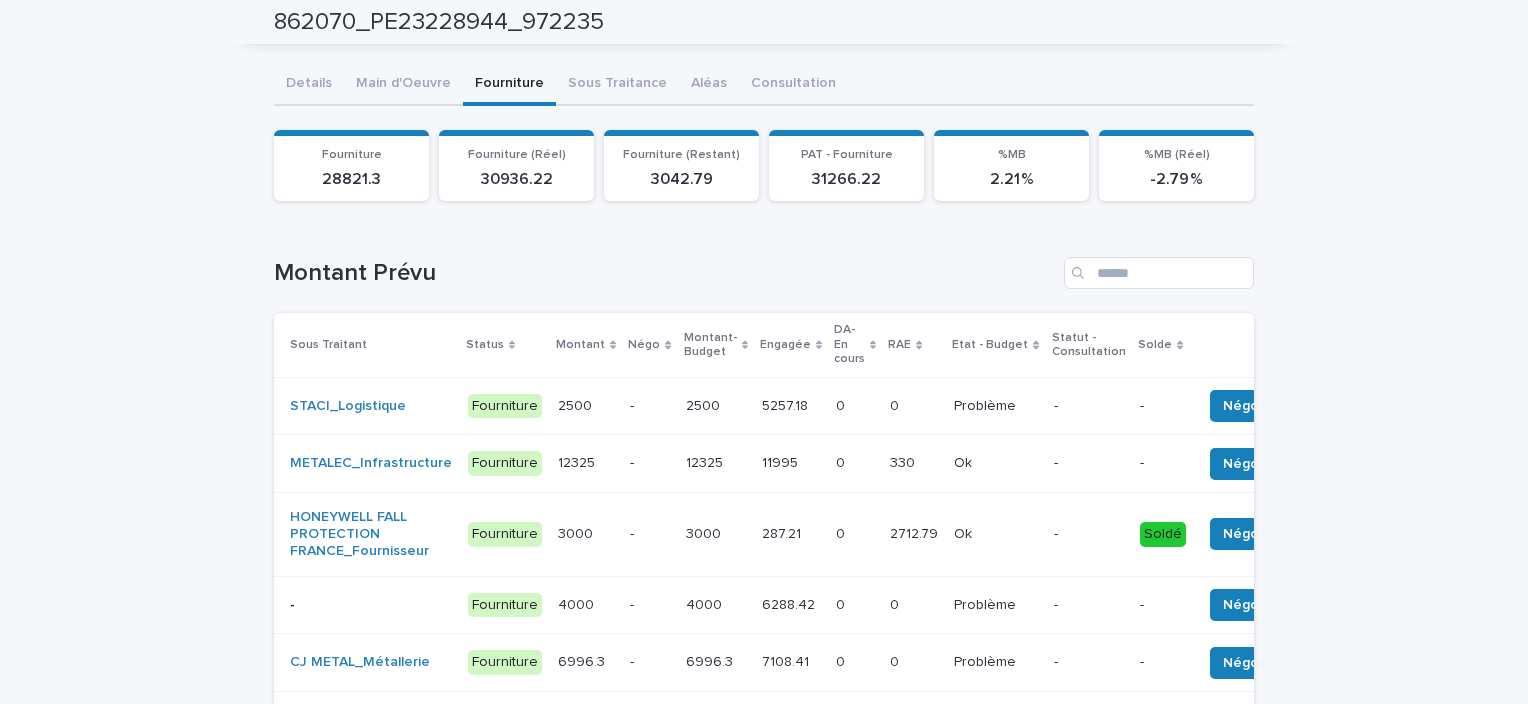 scroll, scrollTop: 100, scrollLeft: 0, axis: vertical 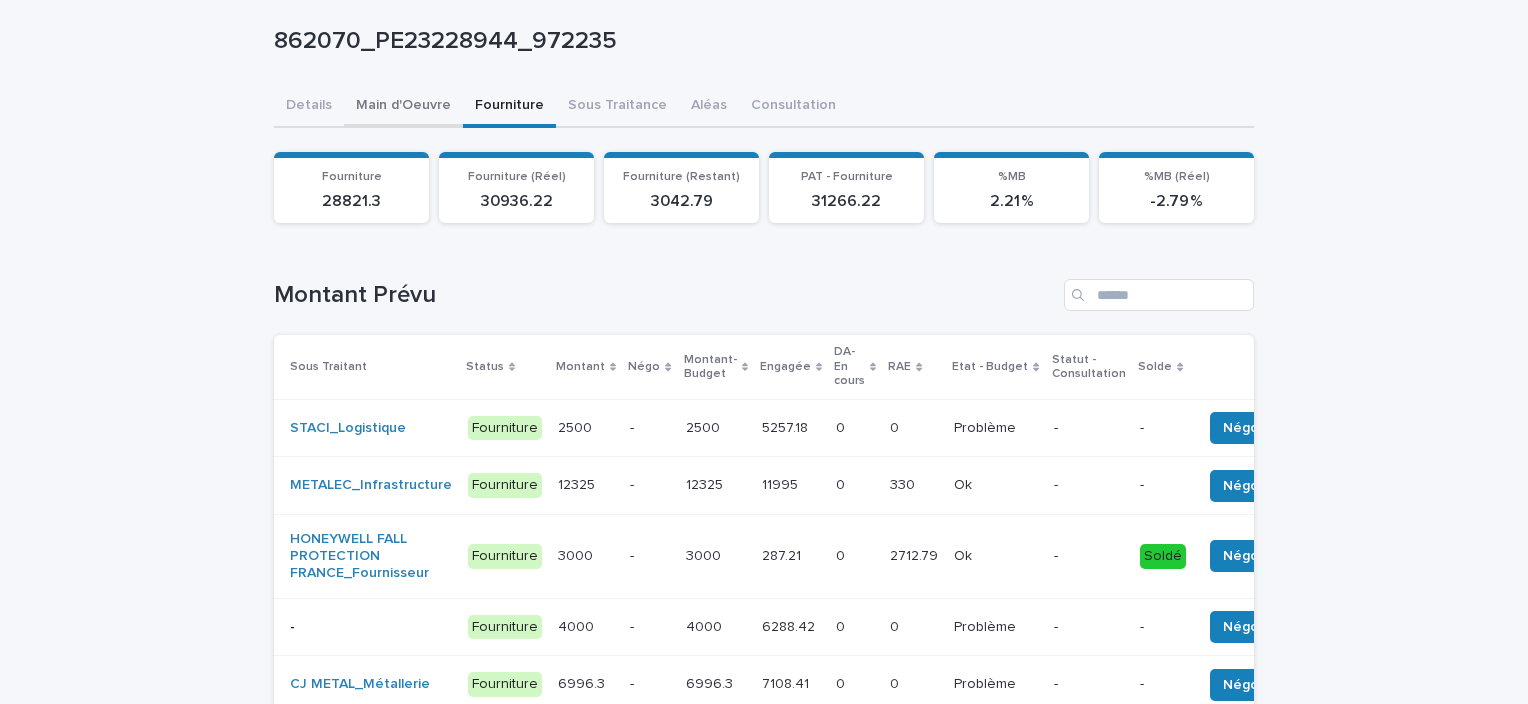 click on "862070_PE23228944_972235 862070_PE23228944_972235 Sorry, there was an error saving your record. Please try again. Please fill out the required fields below. Details Main d'Oeuvre Fourniture Sous Traitance Aléas Consultation Can't display tree at index  0 Can't display tree at index  1 Loading... Saving… Loading... Saving… Loading... Saving… Fourniture 28821.3 Fourniture (Réel) 30936.22 Fourniture (Restant) 3042.79 PAT - Fourniture 31266.22 %MB 2.21 % %MB (Réel) -2.79 % Loading... Saving… Loading... Saving… Montant Prévu Sous Traitant Status Montant Négo Montant-Budget Engagée DA-En cours RAE Etat - Budget Statut - Consultation Solde STACI_Logistique   Fourniture 2500 2500   - 2500 2500   5257.18 5257.18   0 0   0 0   Problème Problème   - - Négo METALEC_Infrastructure   Fourniture 12325 12325   - 12325 12325   11995 11995   0 0   330 330   Ok Ok   - - Négo HONEYWELL FALL PROTECTION [GEOGRAPHIC_DATA]   Fourniture 3000 3000   - 3000 3000   287.21 287.21   0 0   2712.79 -" at bounding box center (764, 546) 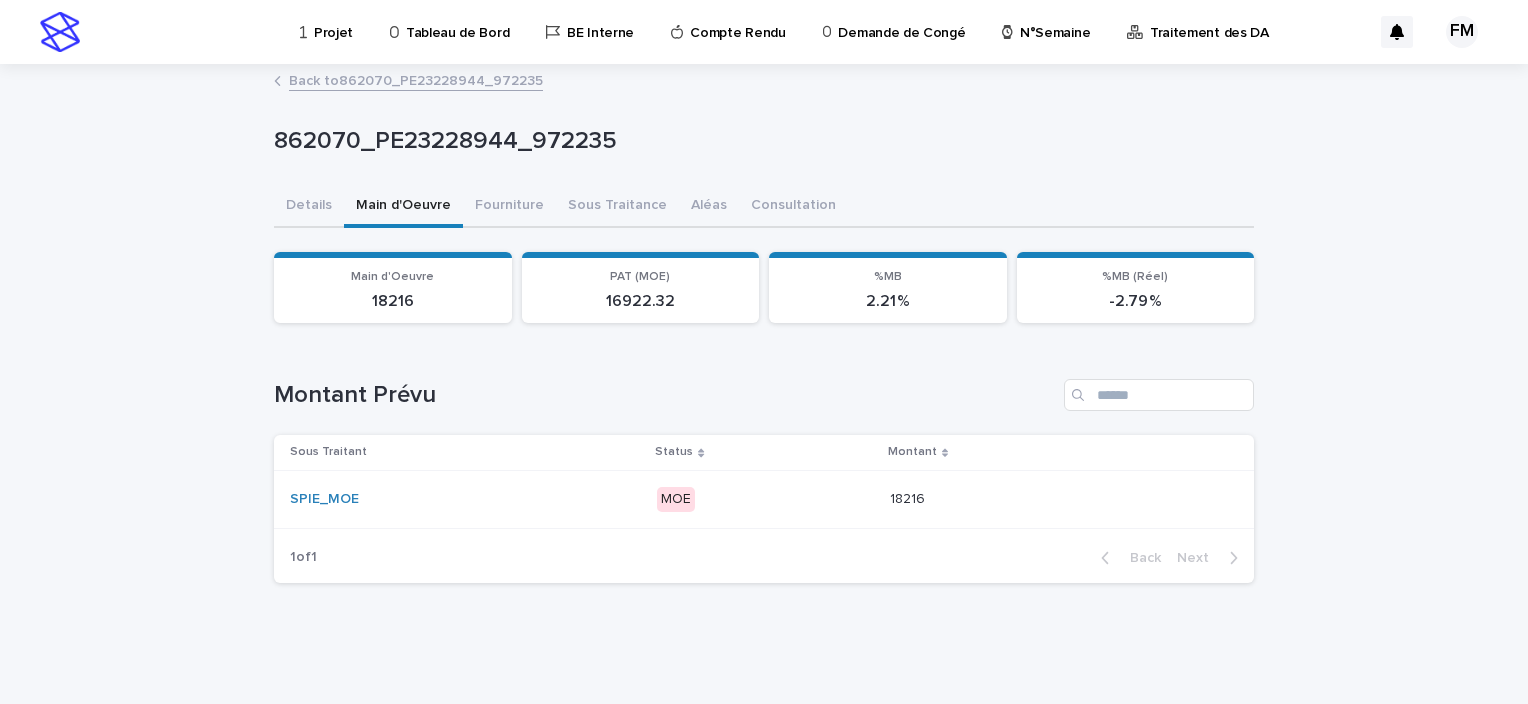 click on "862070_PE23228944_972235" at bounding box center (764, 146) 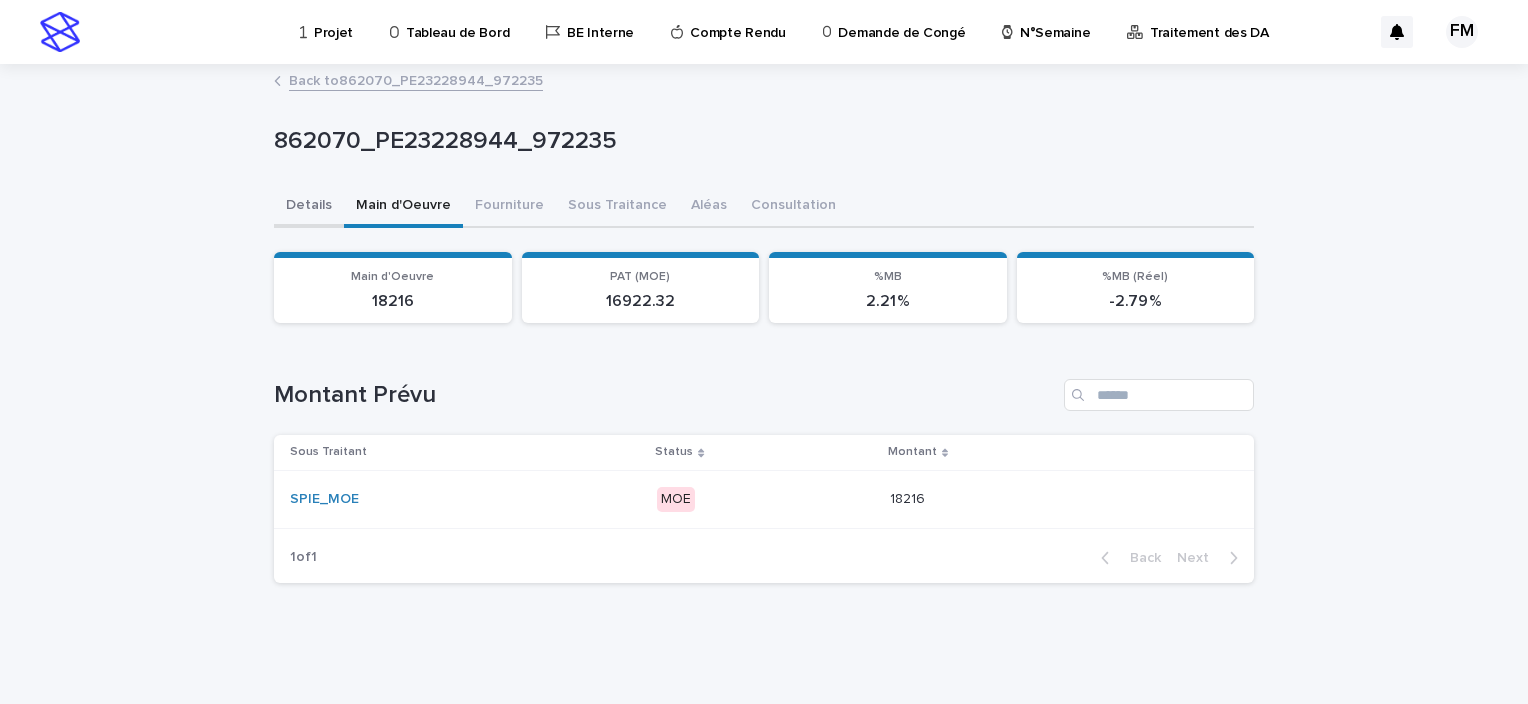 click on "Details" at bounding box center [309, 207] 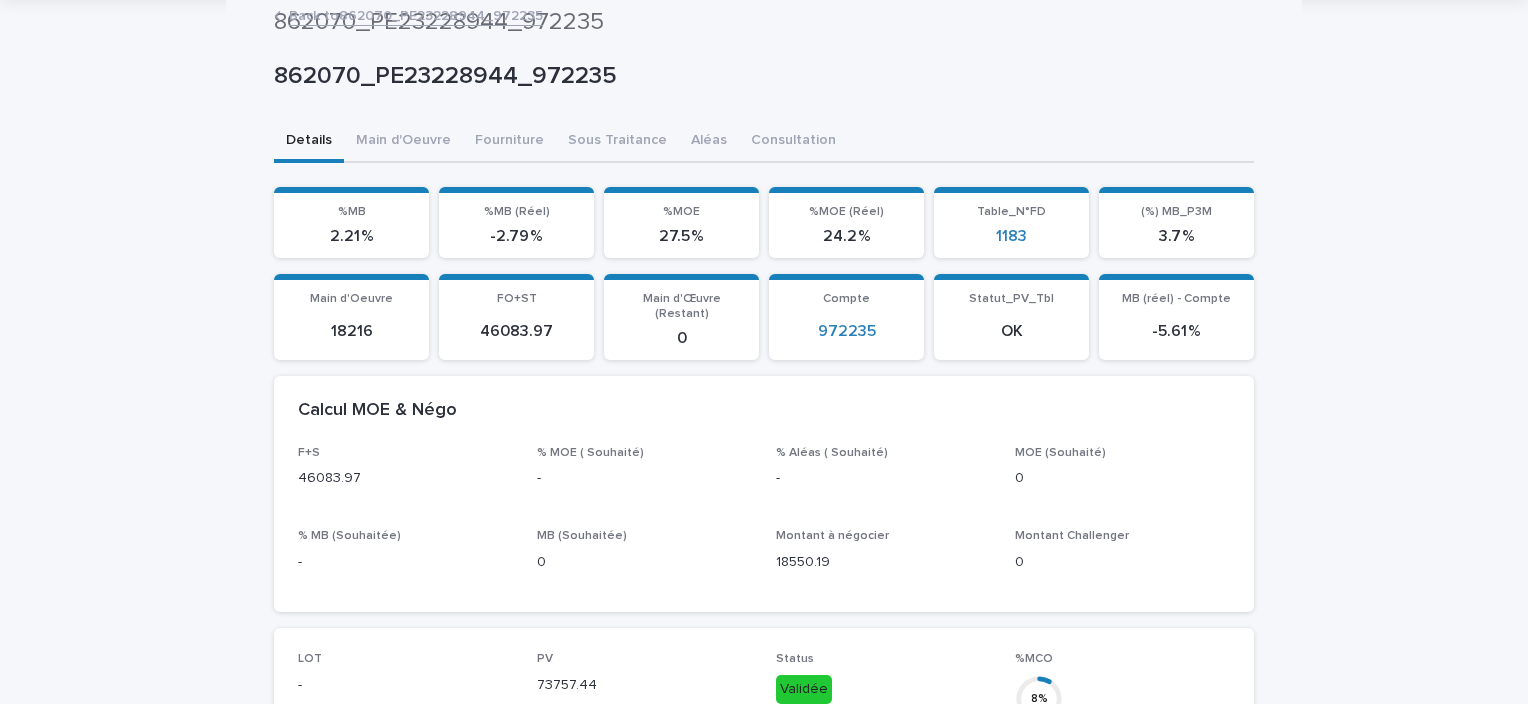 scroll, scrollTop: 0, scrollLeft: 0, axis: both 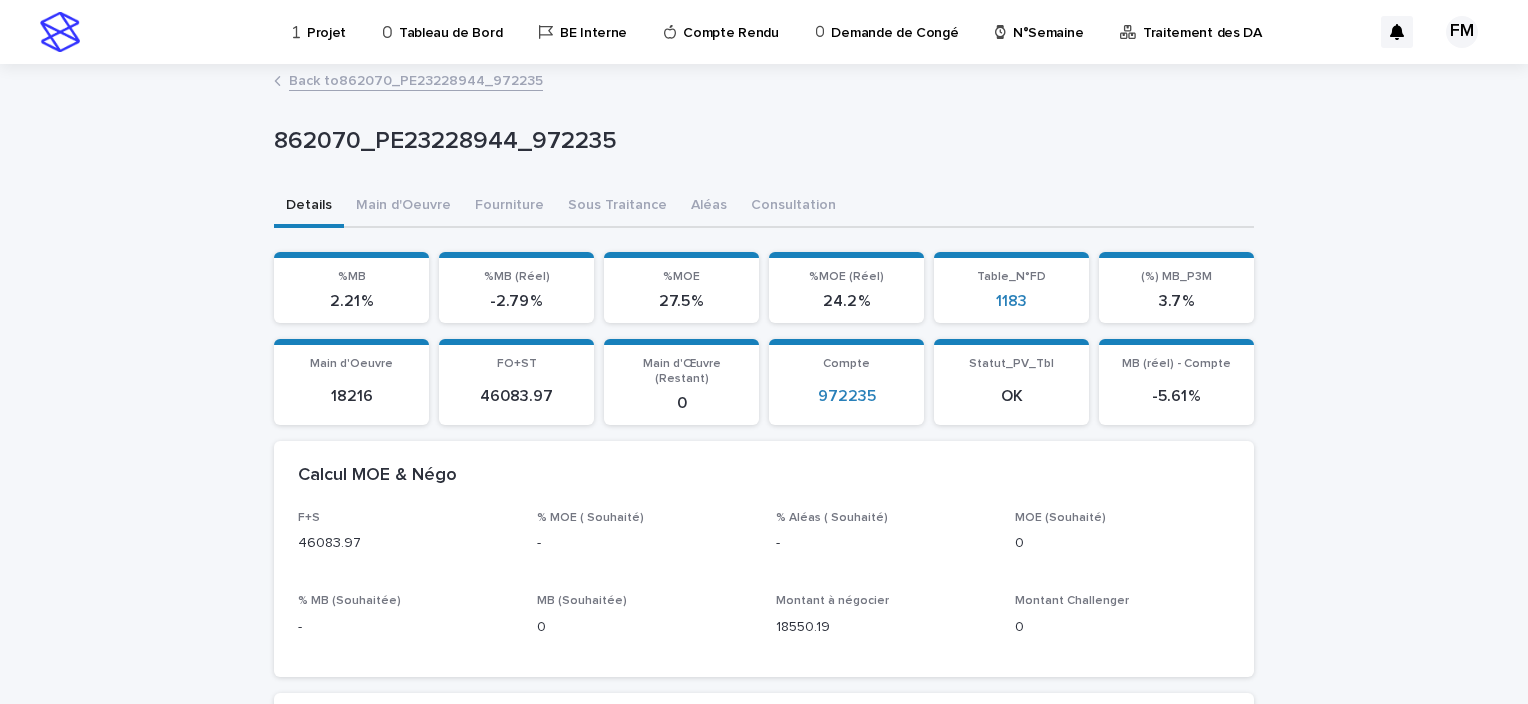 click on "Back to  862070_PE23228944_972235" at bounding box center [416, 79] 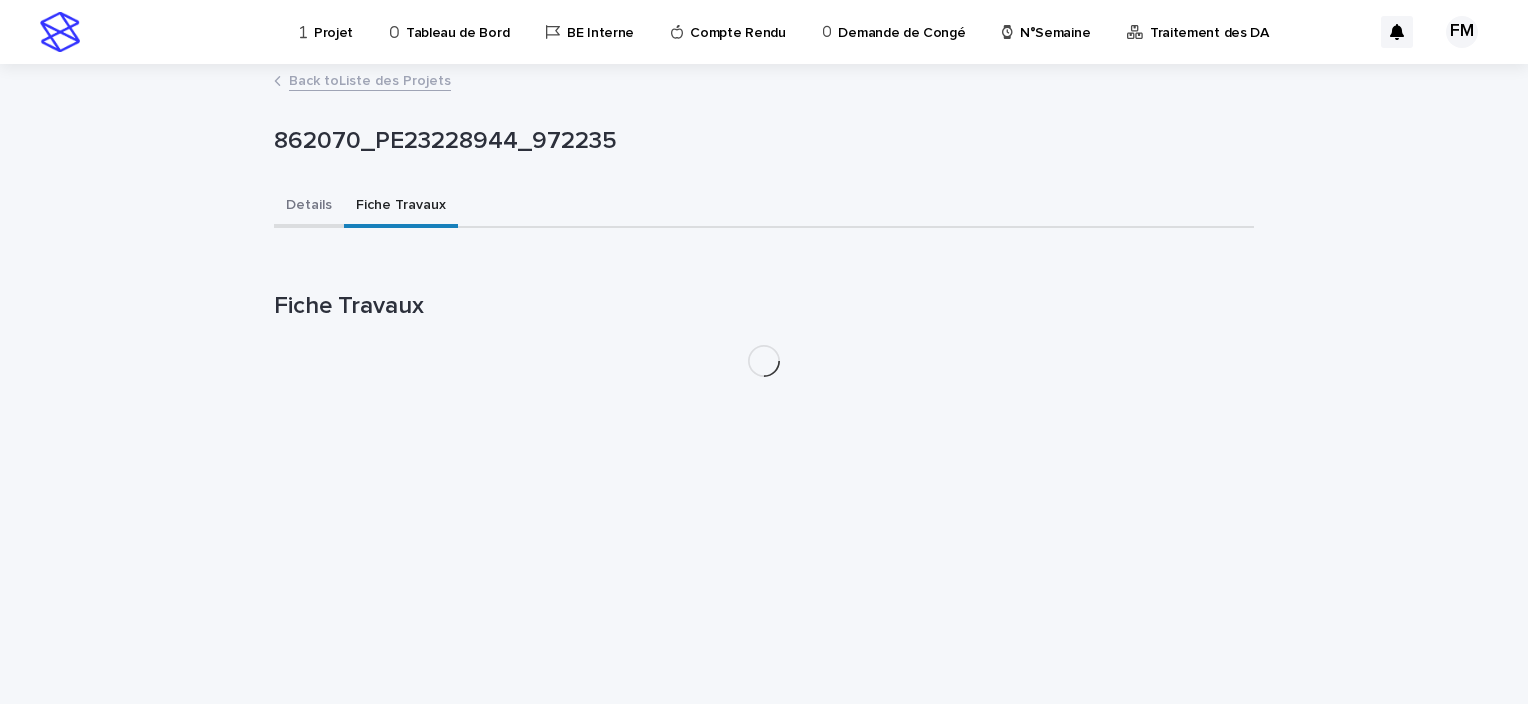 click on "Details" at bounding box center [309, 207] 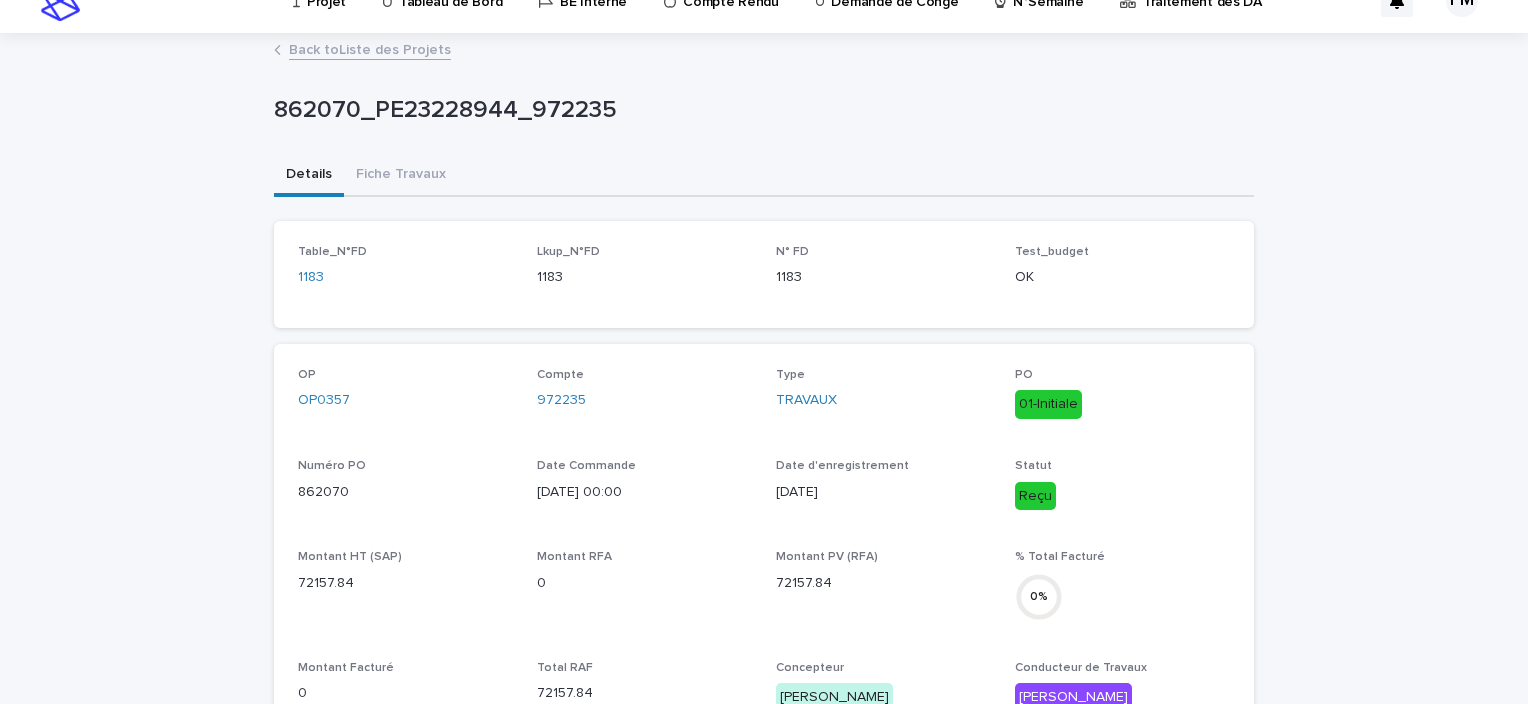 scroll, scrollTop: 0, scrollLeft: 0, axis: both 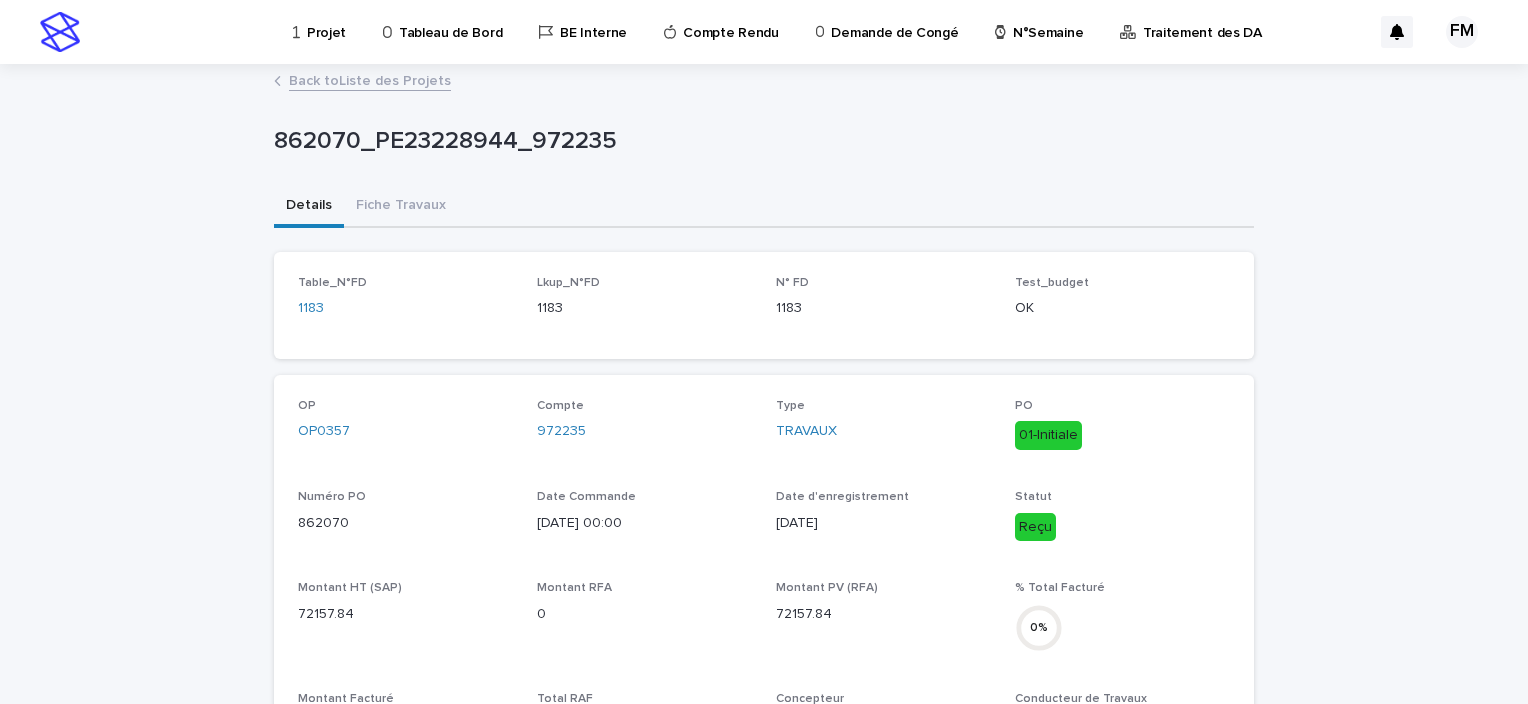 click on "Back to  Liste des Projets" at bounding box center [370, 79] 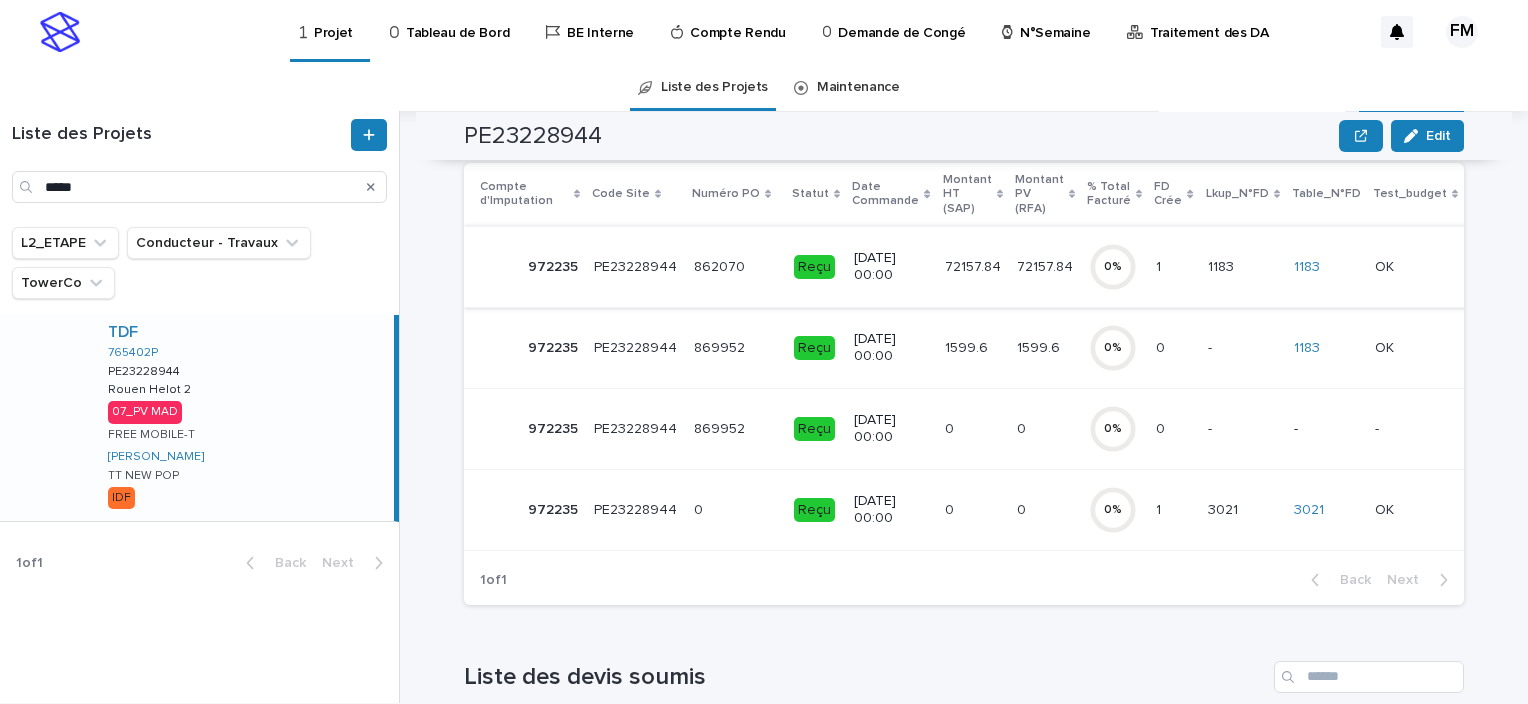 scroll, scrollTop: 200, scrollLeft: 0, axis: vertical 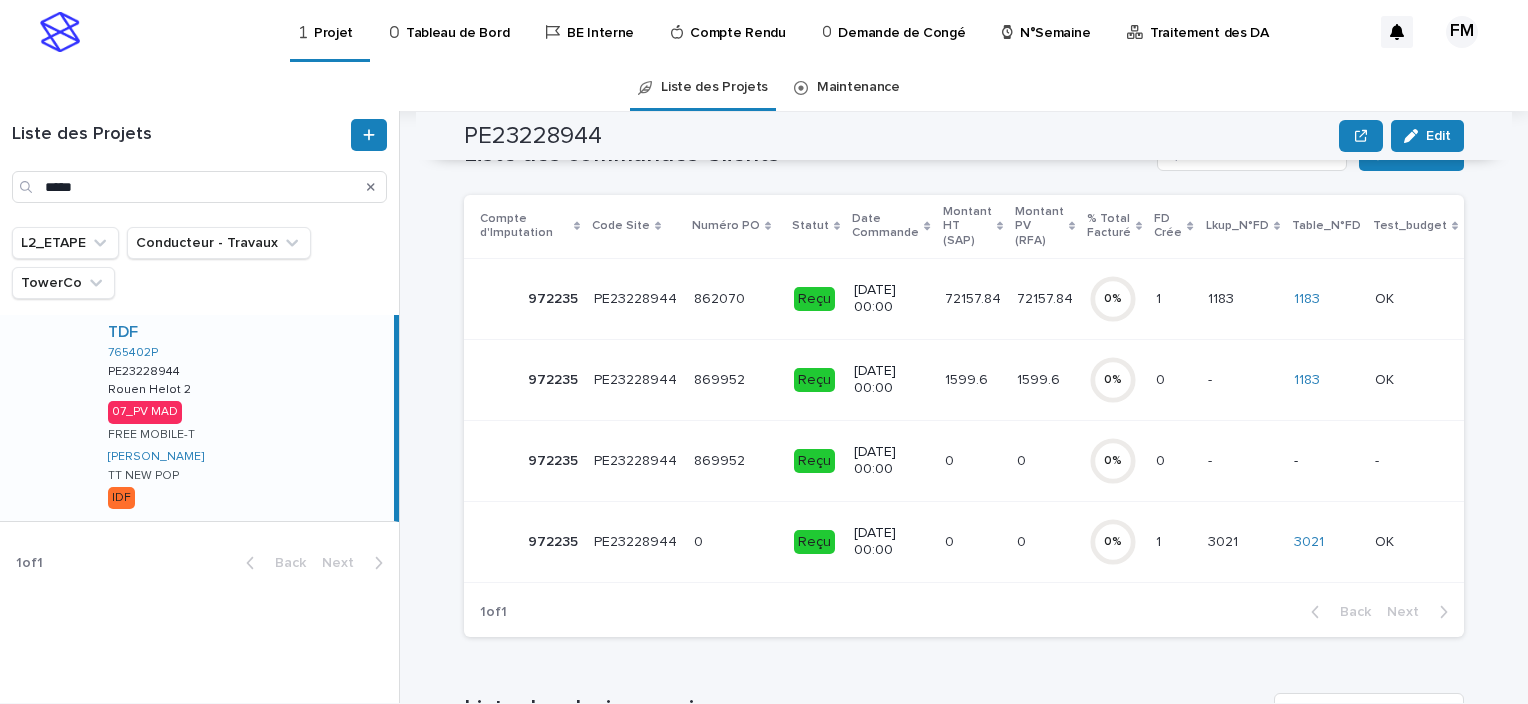 click on "862070 862070" at bounding box center [736, 298] 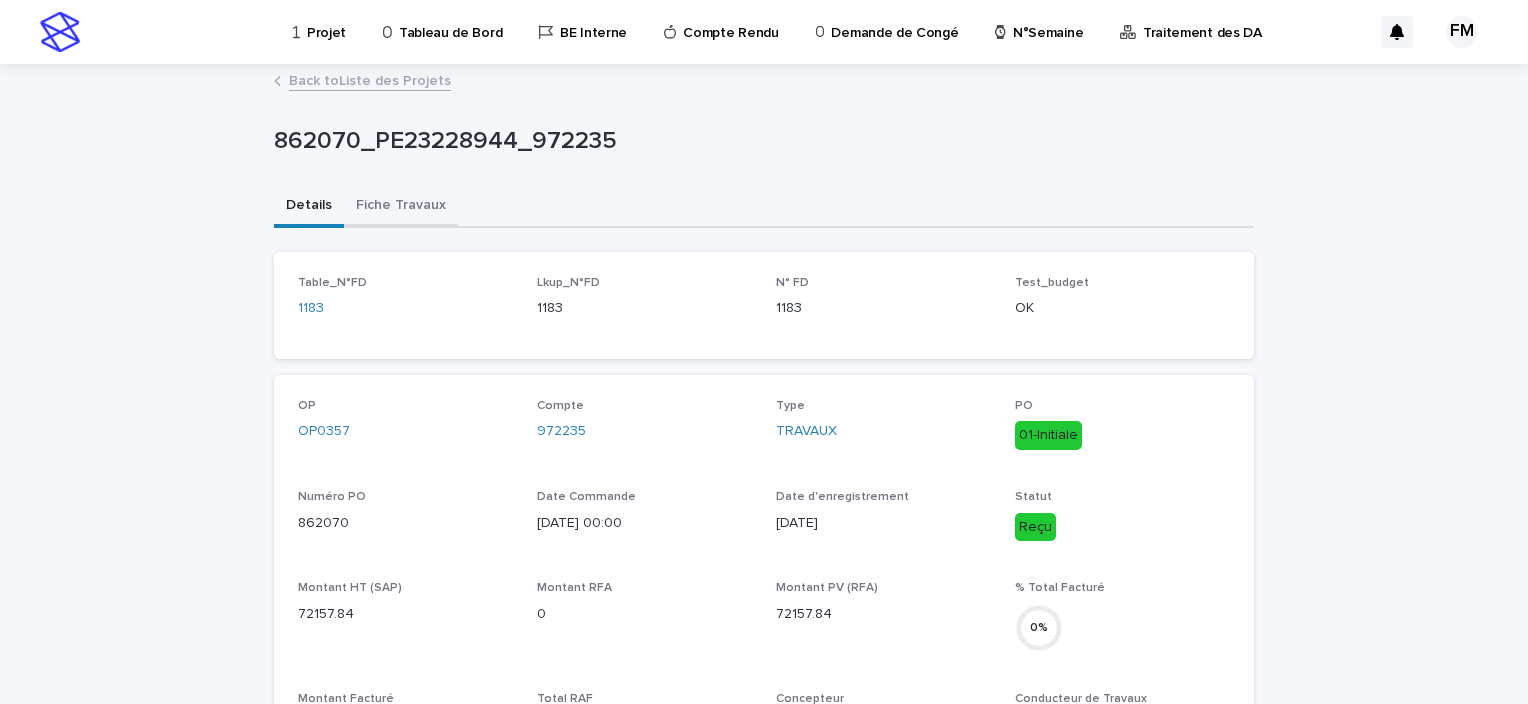 click on "Fiche Travaux" at bounding box center [401, 207] 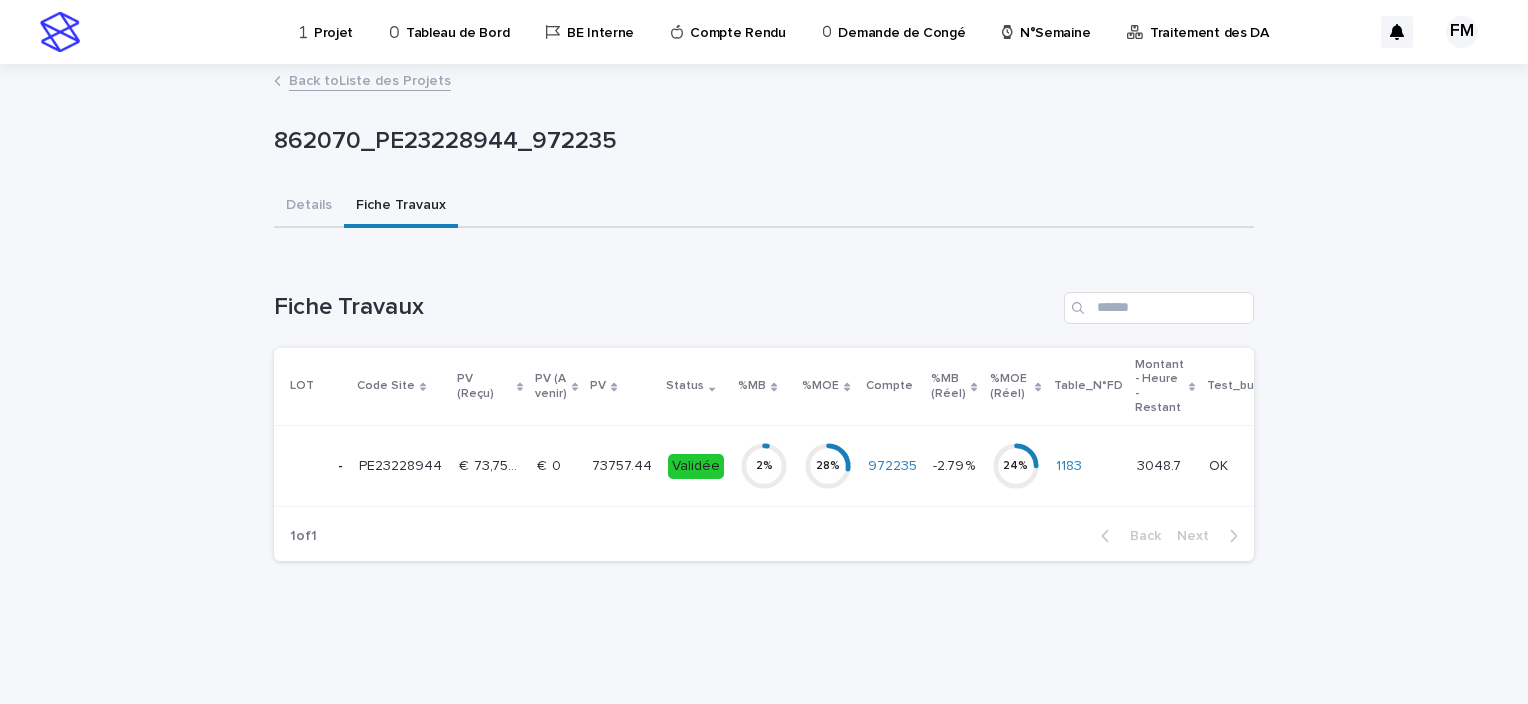 click on "PV" at bounding box center [622, 387] 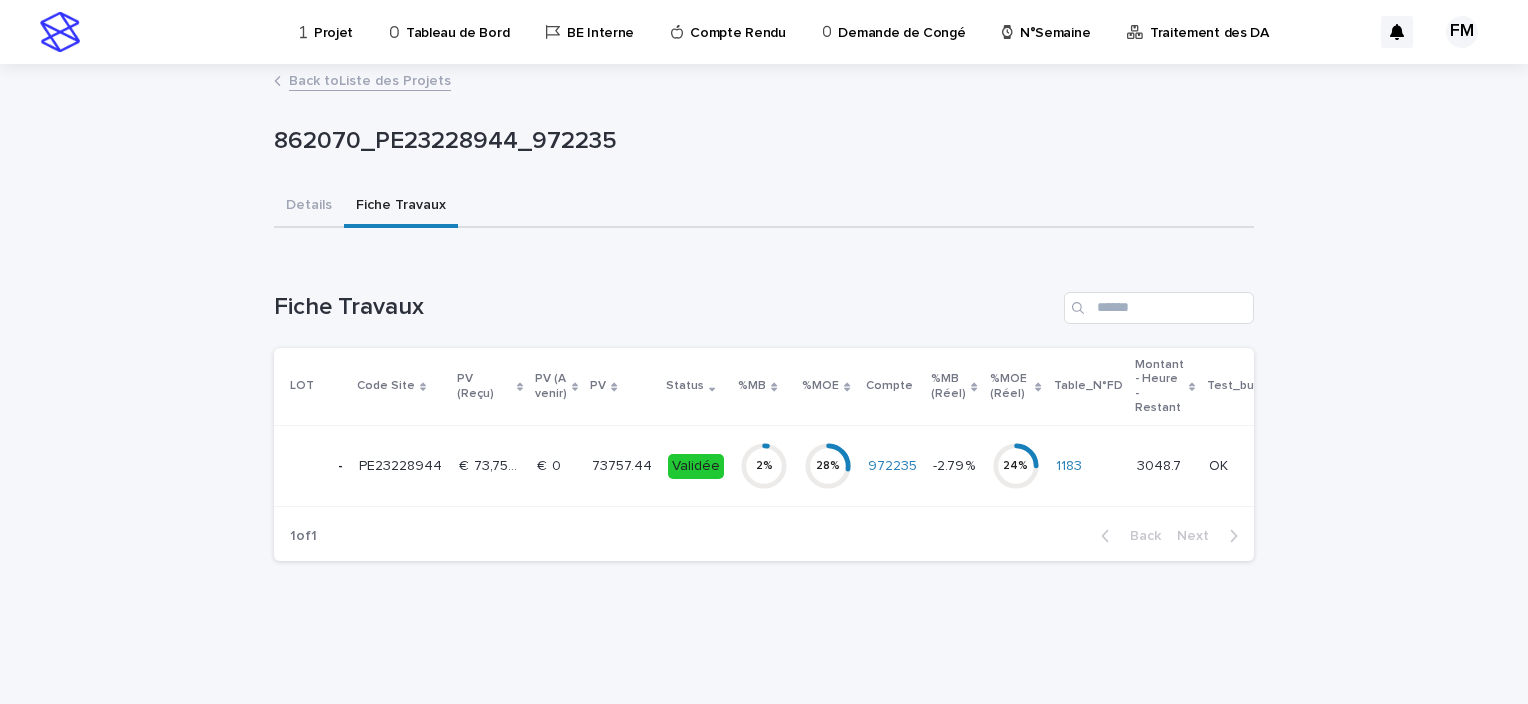 click on "73757.44" at bounding box center (624, 464) 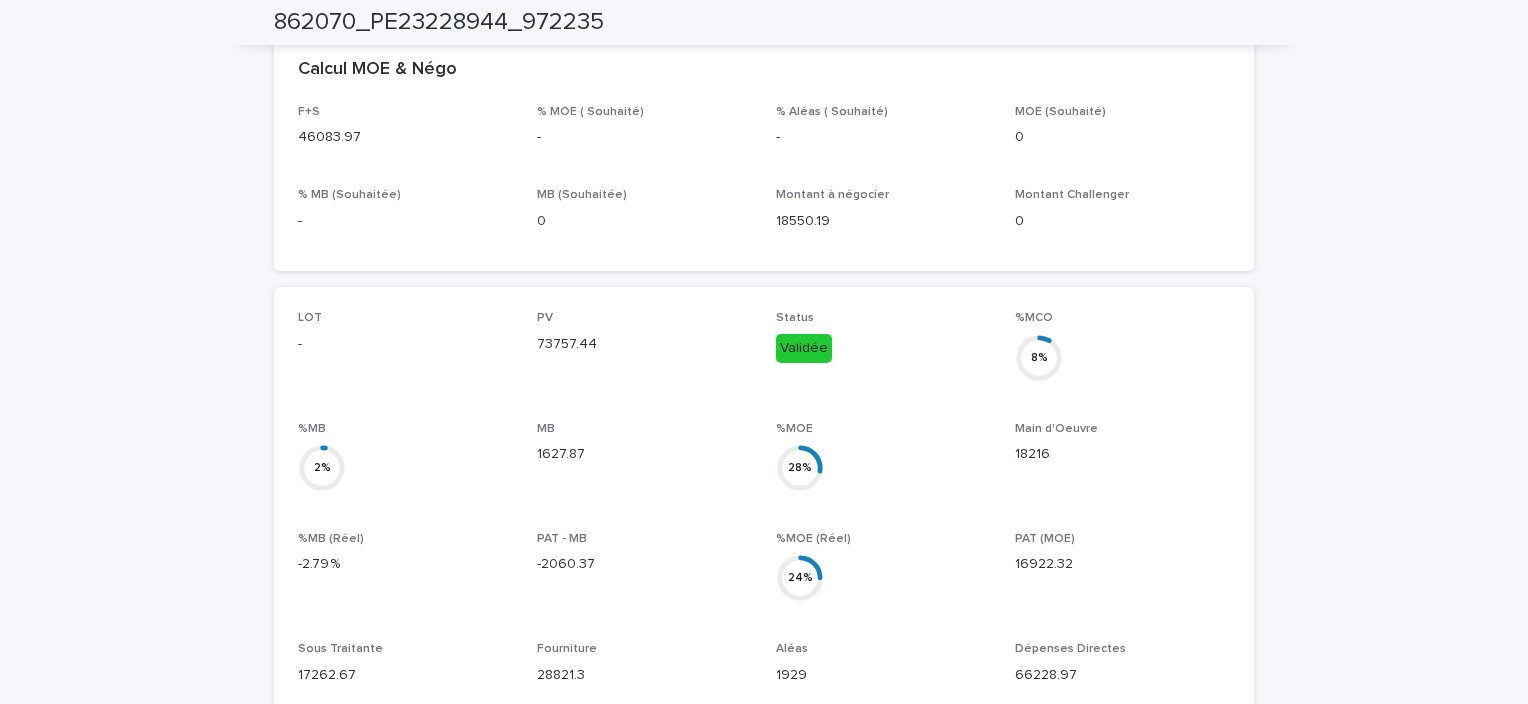 scroll, scrollTop: 100, scrollLeft: 0, axis: vertical 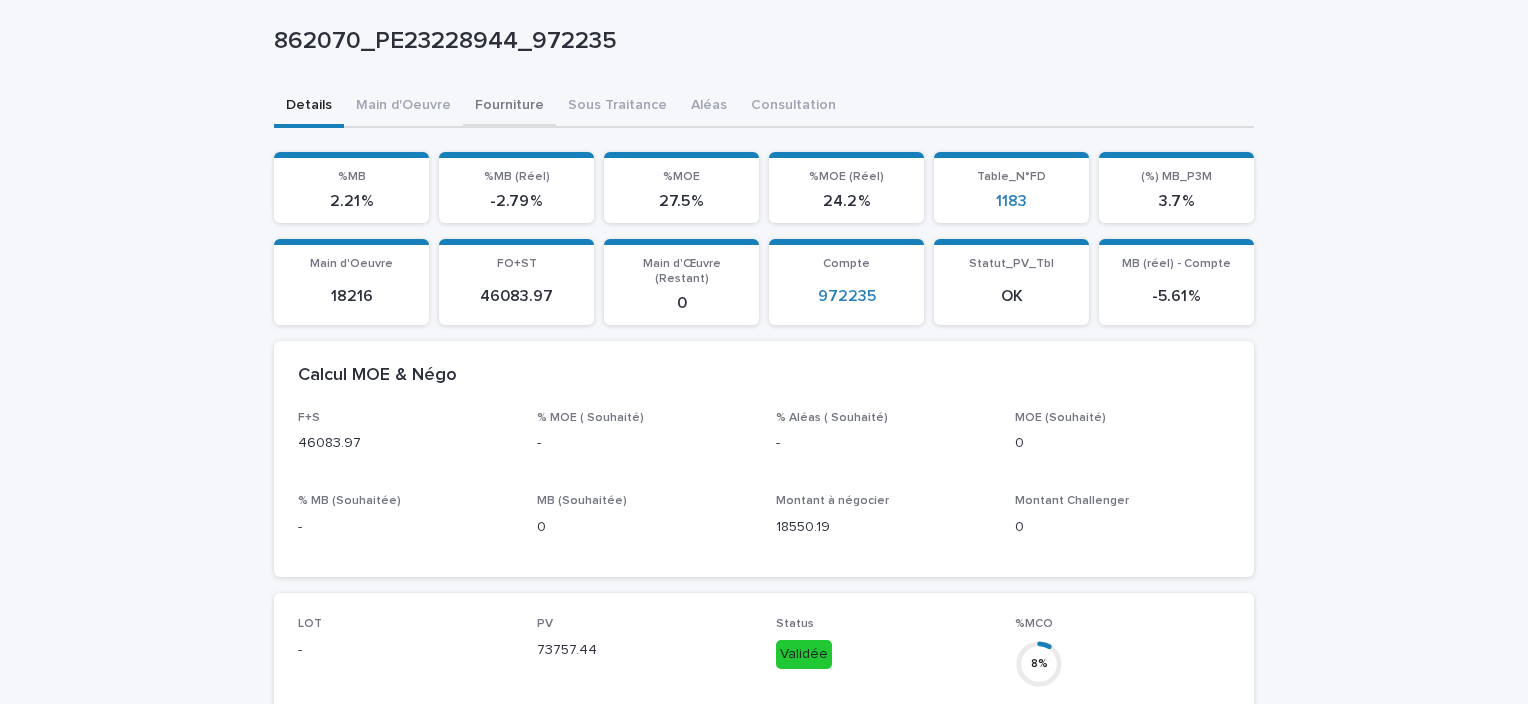 click on "Fourniture" at bounding box center (509, 107) 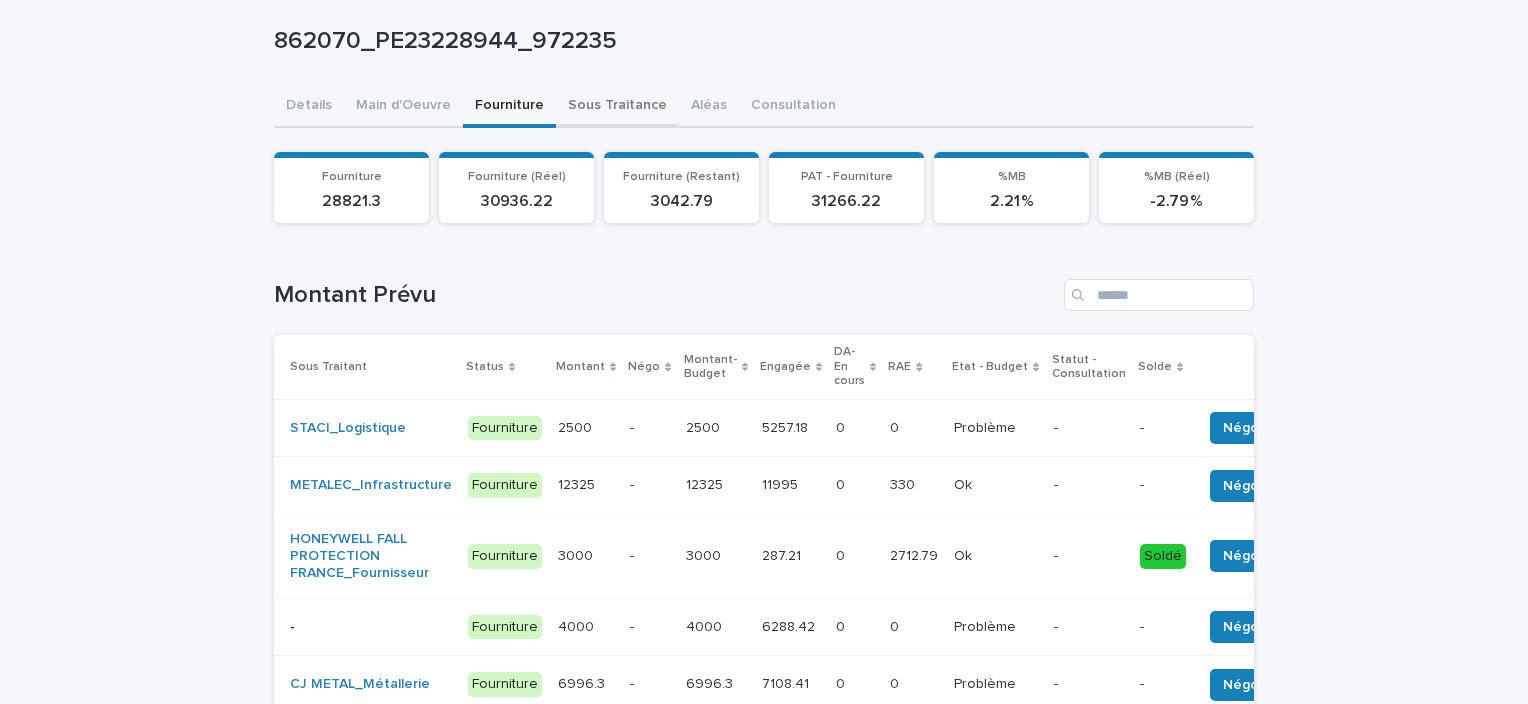 click on "862070_PE23228944_972235 862070_PE23228944_972235 Sorry, there was an error saving your record. Please try again. Please fill out the required fields below. Details Main d'Oeuvre Fourniture Sous Traitance Aléas Consultation Can't display tree at index  0 Can't display tree at index  1 Loading... Saving… Loading... Saving… Loading... Saving… Fourniture 28821.3 Fourniture (Réel) 30936.22 Fourniture (Restant) 3042.79 PAT - Fourniture 31266.22 %MB 2.21 % %MB (Réel) -2.79 % Loading... Saving… Loading... Saving… Montant Prévu Sous Traitant Status Montant Négo Montant-Budget Engagée DA-En cours RAE Etat - Budget Statut - Consultation Solde STACI_Logistique   Fourniture 2500 2500   - 2500 2500   5257.18 5257.18   0 0   0 0   Problème Problème   - - Négo METALEC_Infrastructure   Fourniture 12325 12325   - 12325 12325   11995 11995   0 0   330 330   Ok Ok   - - Négo HONEYWELL FALL PROTECTION [GEOGRAPHIC_DATA]   Fourniture 3000 3000   - 3000 3000   287.21 287.21   0 0   2712.79 -" at bounding box center [764, 546] 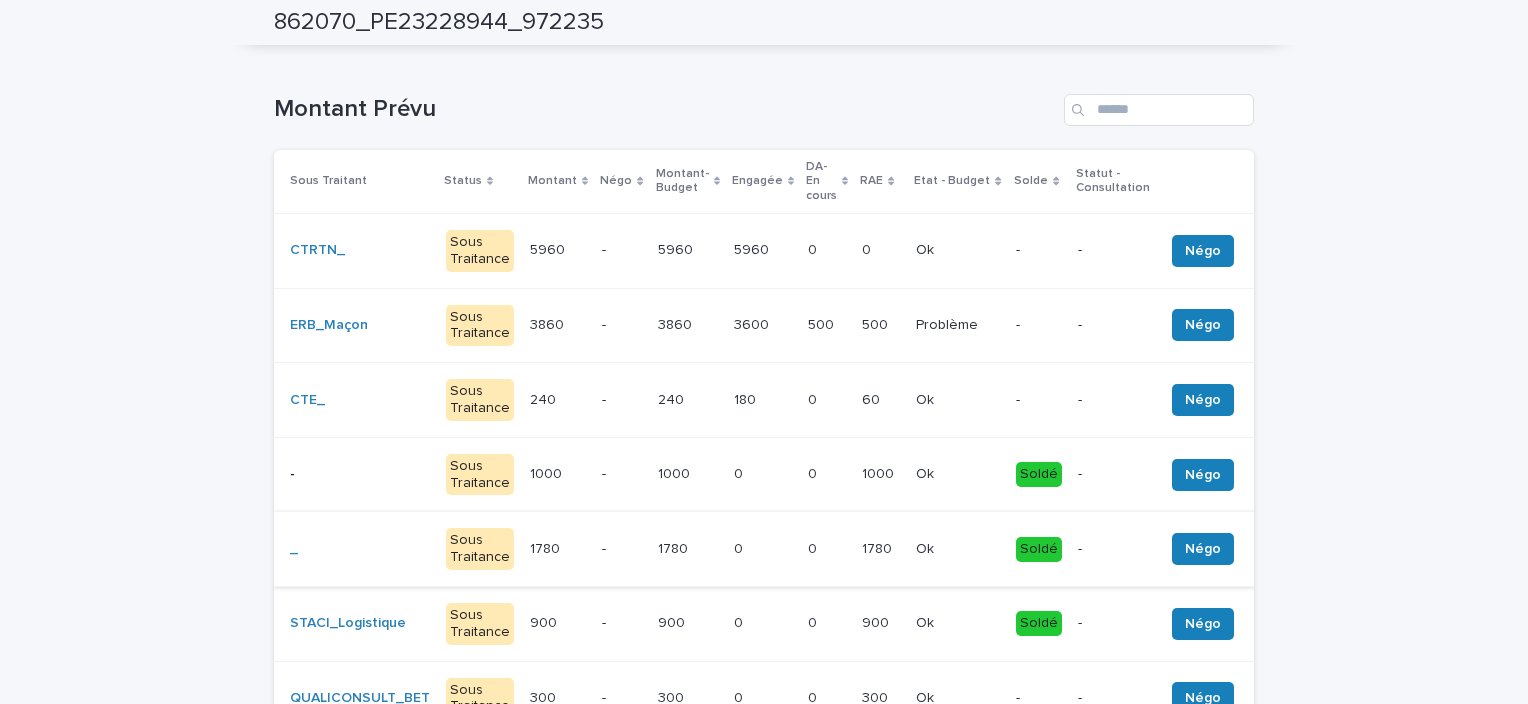 scroll, scrollTop: 400, scrollLeft: 0, axis: vertical 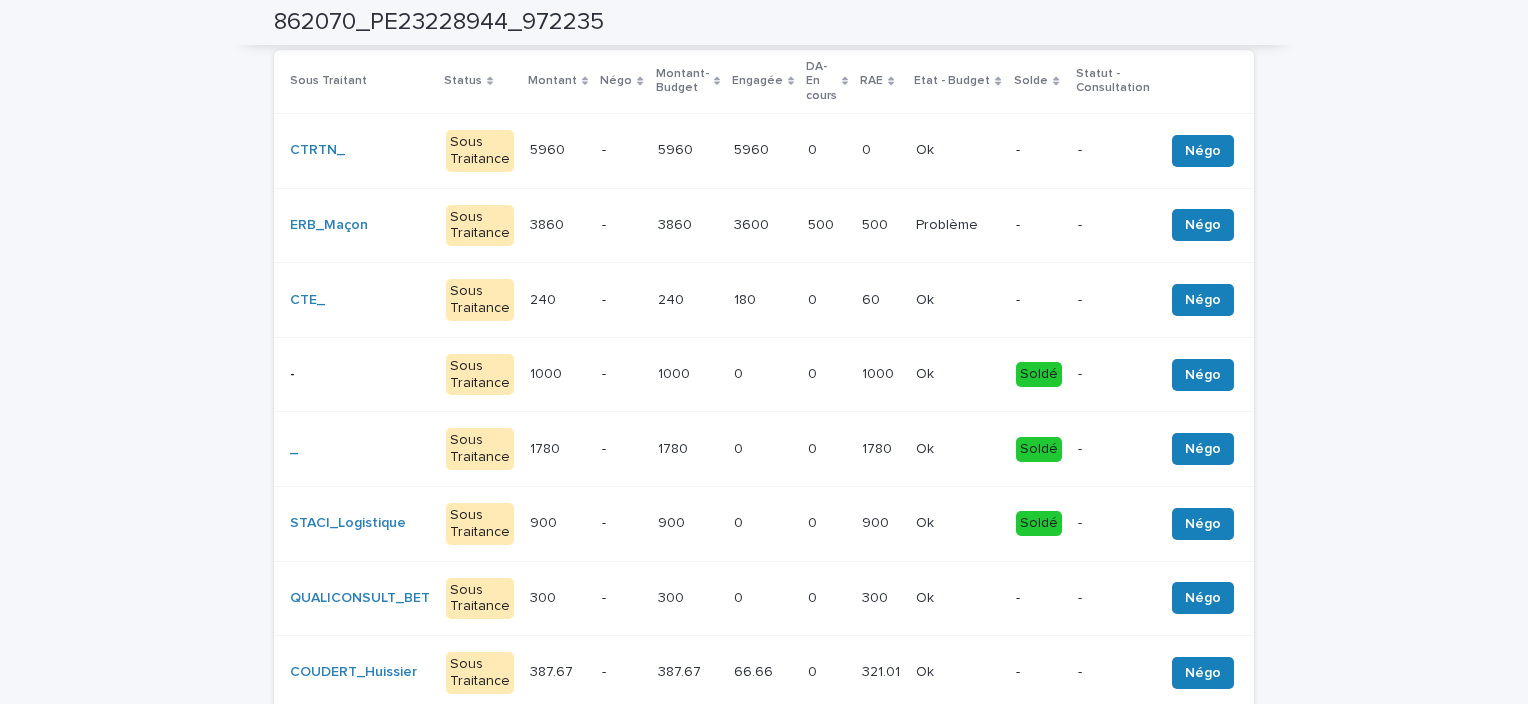 click on "300" at bounding box center [673, 596] 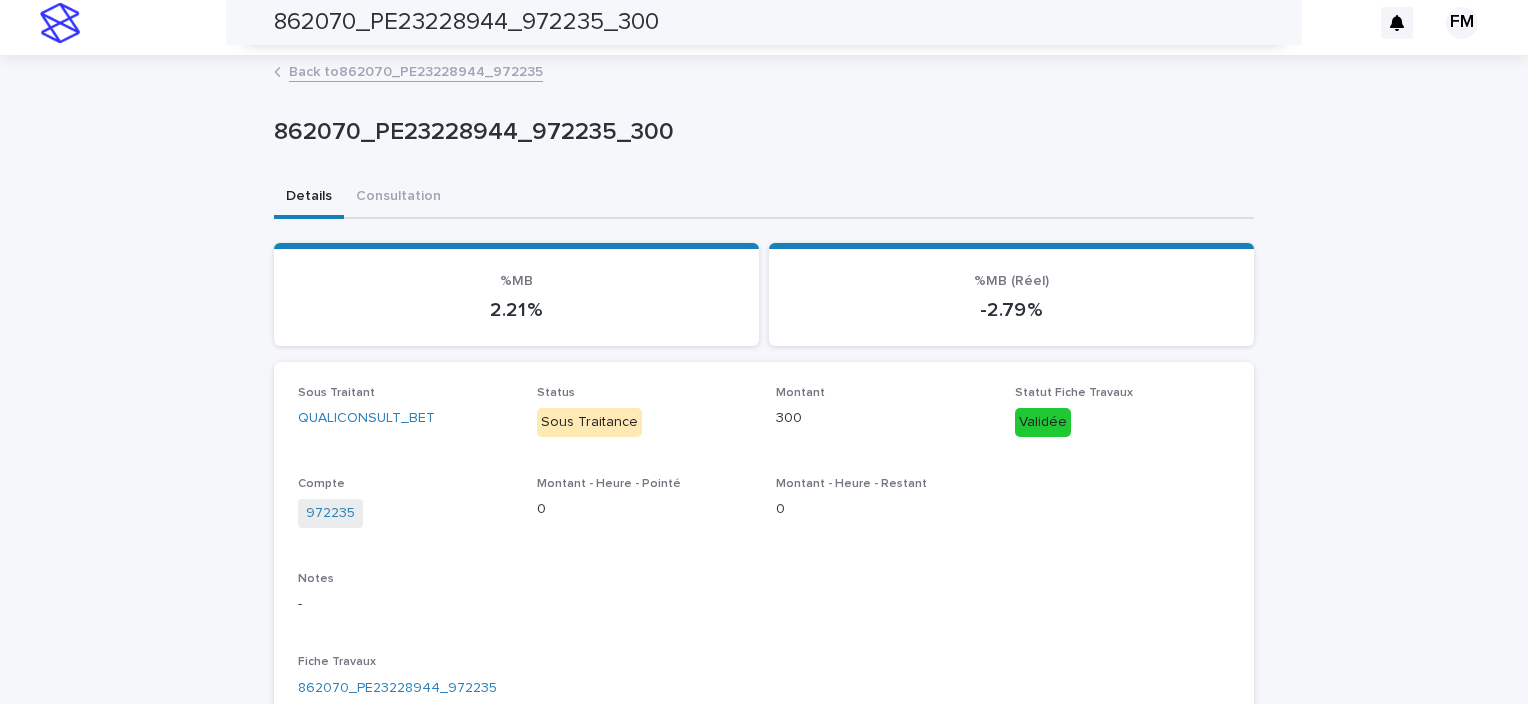 scroll, scrollTop: 0, scrollLeft: 0, axis: both 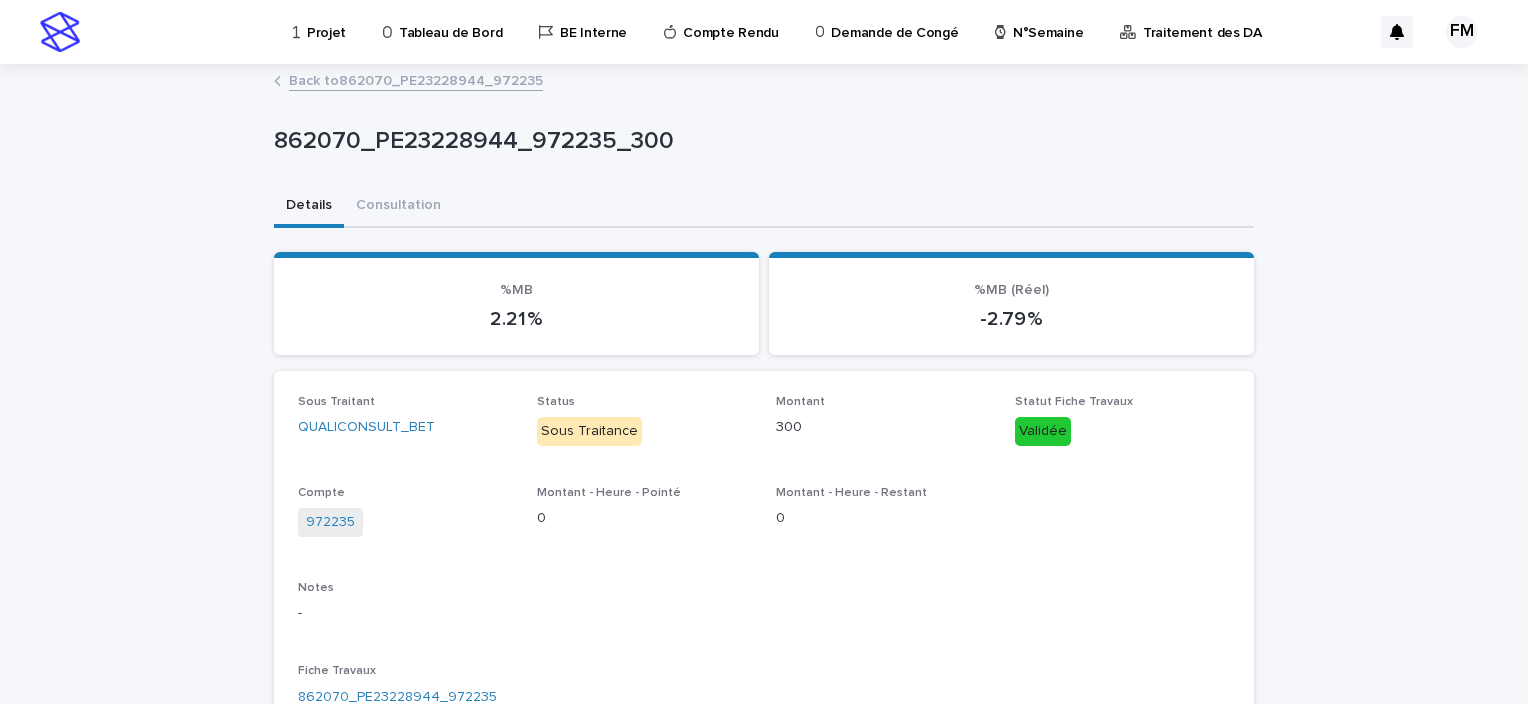 click on "Back to  862070_PE23228944_972235" at bounding box center (416, 79) 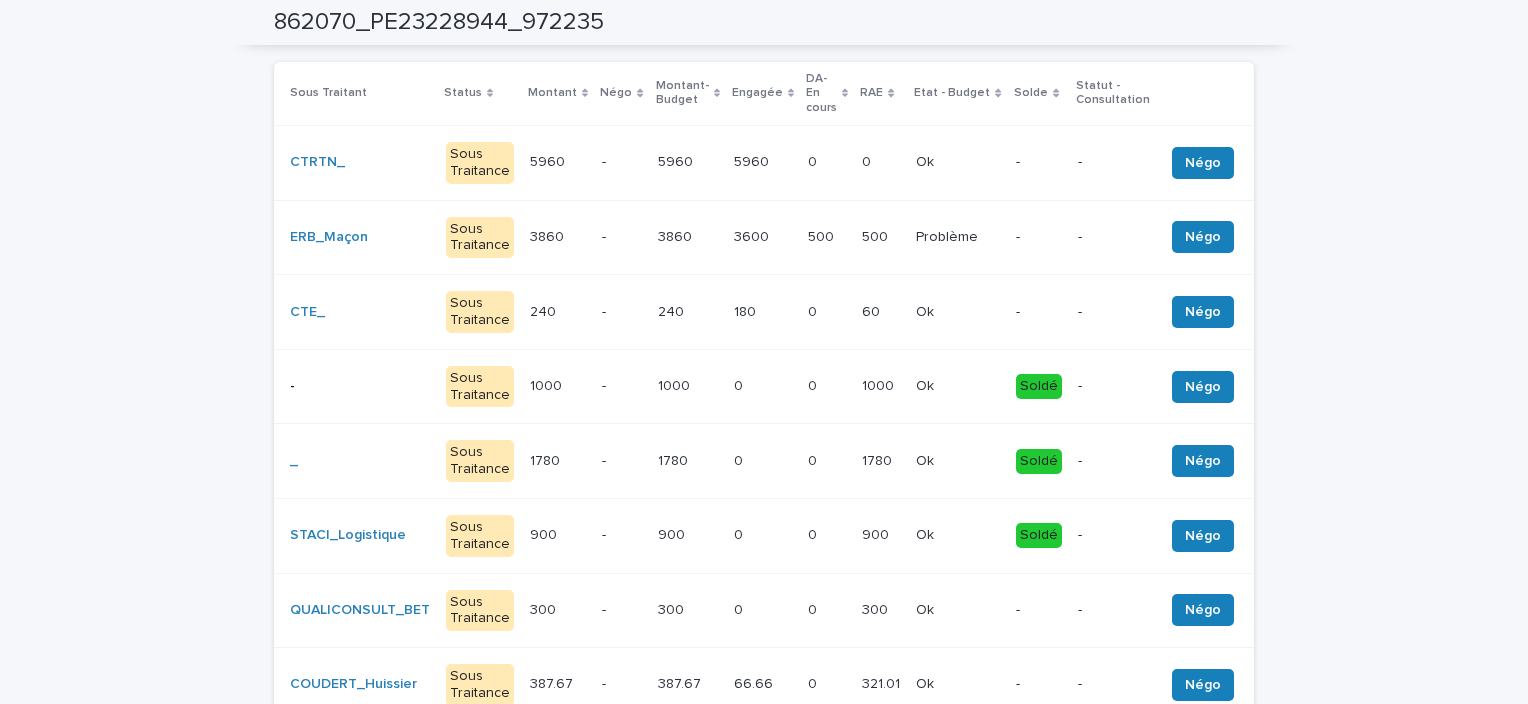 scroll, scrollTop: 500, scrollLeft: 0, axis: vertical 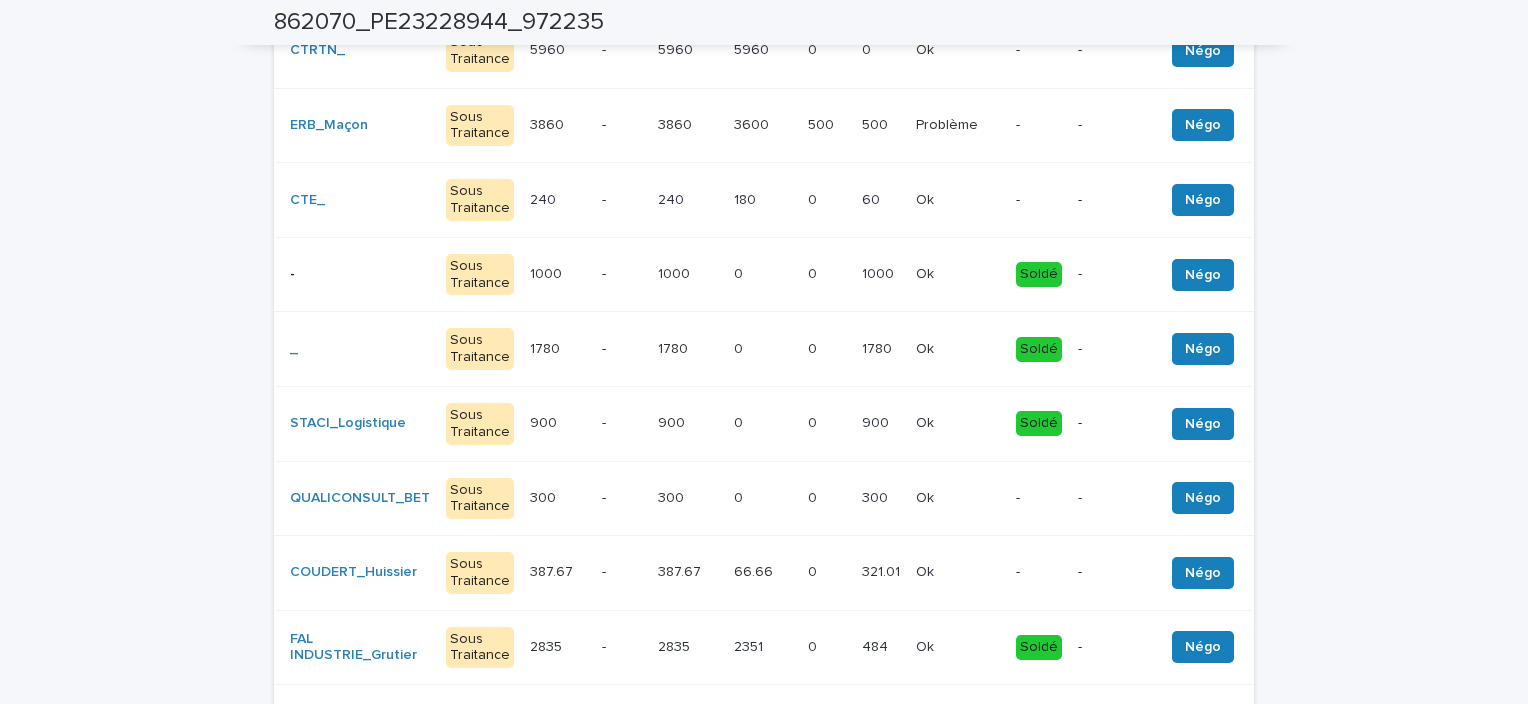click on "300 300" at bounding box center (688, 498) 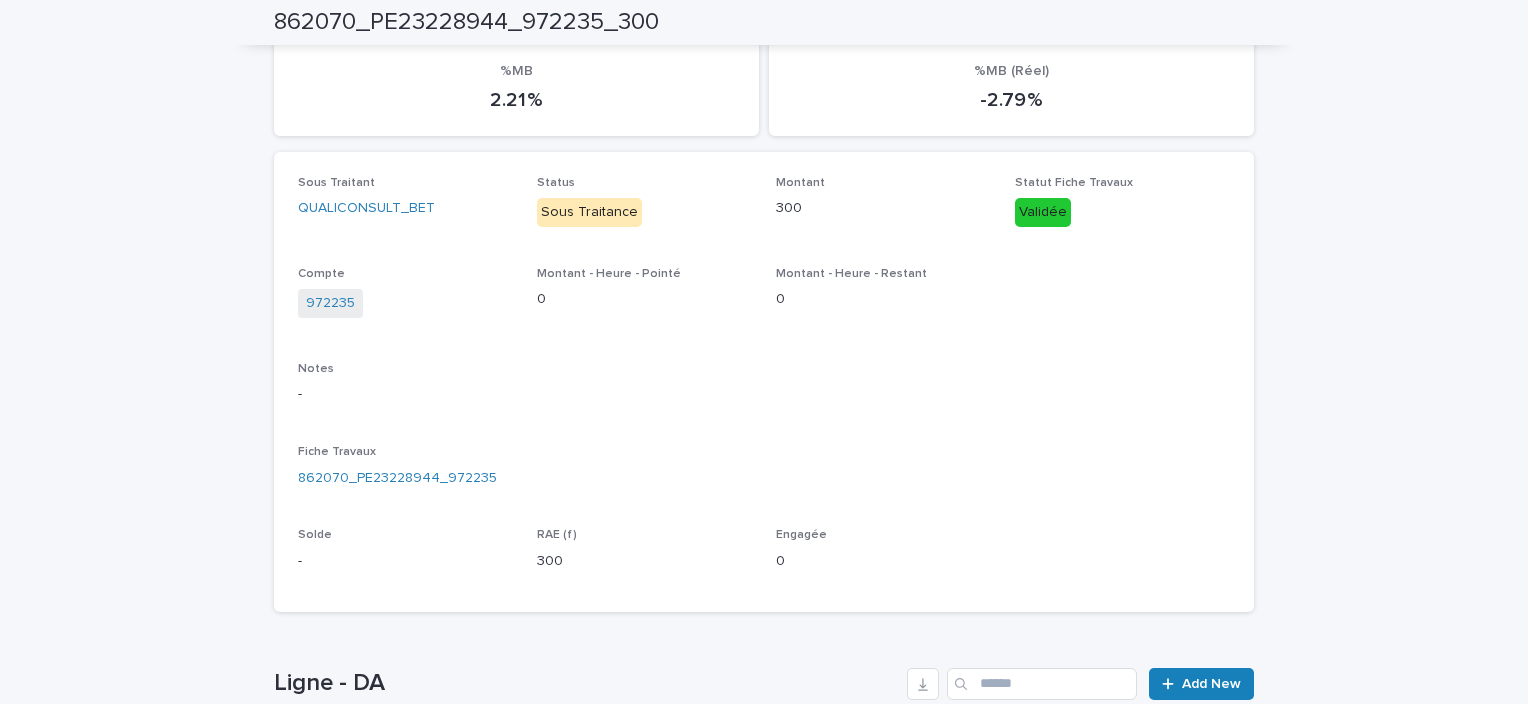 scroll, scrollTop: 0, scrollLeft: 0, axis: both 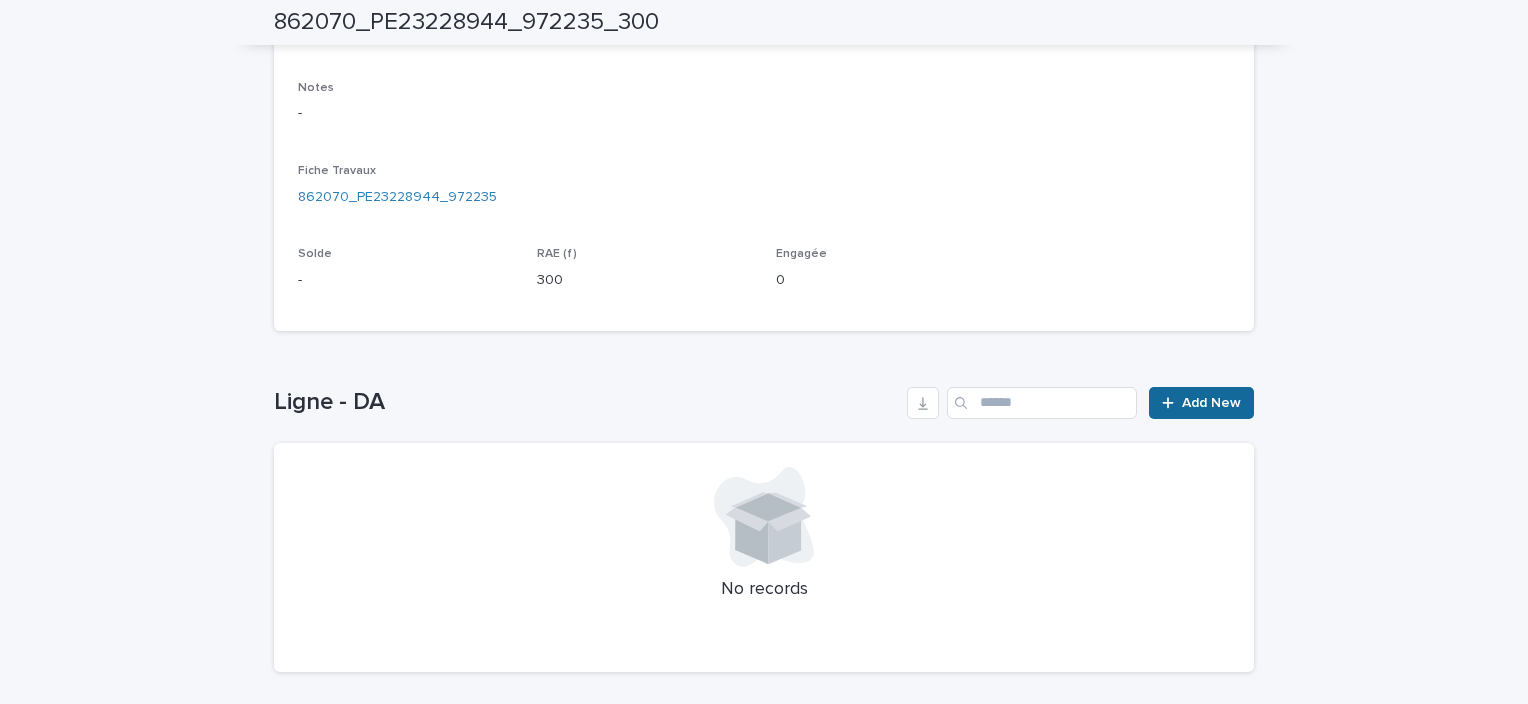 click on "Add New" at bounding box center [1201, 403] 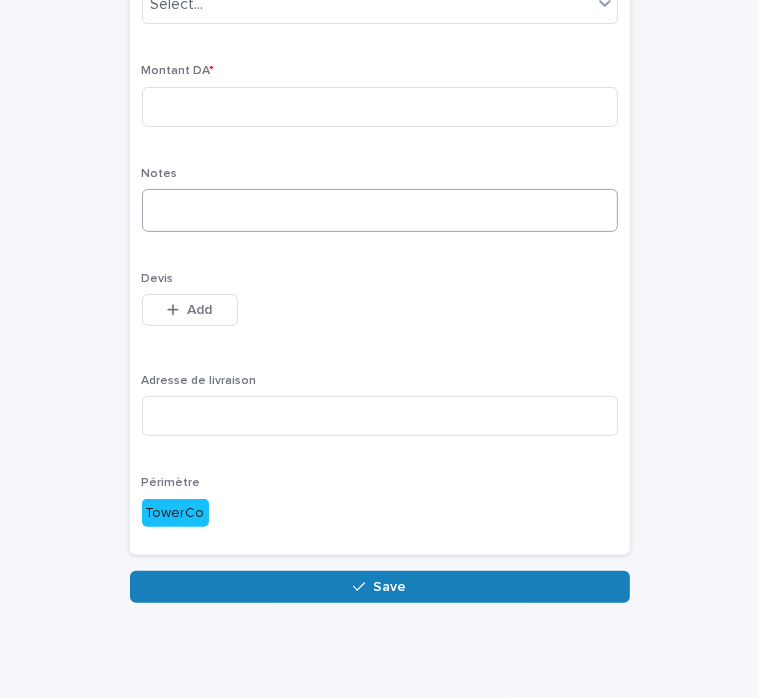 scroll, scrollTop: 237, scrollLeft: 0, axis: vertical 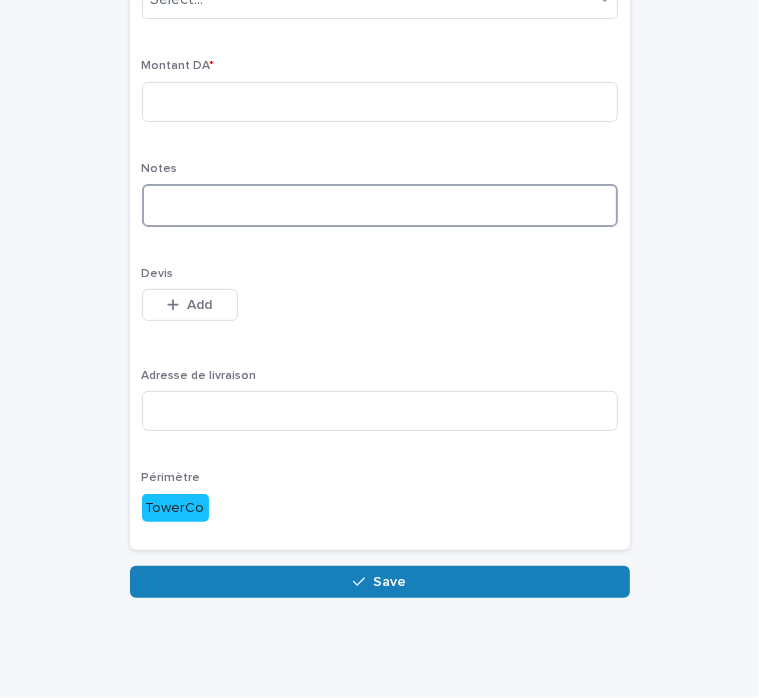 click at bounding box center (380, 205) 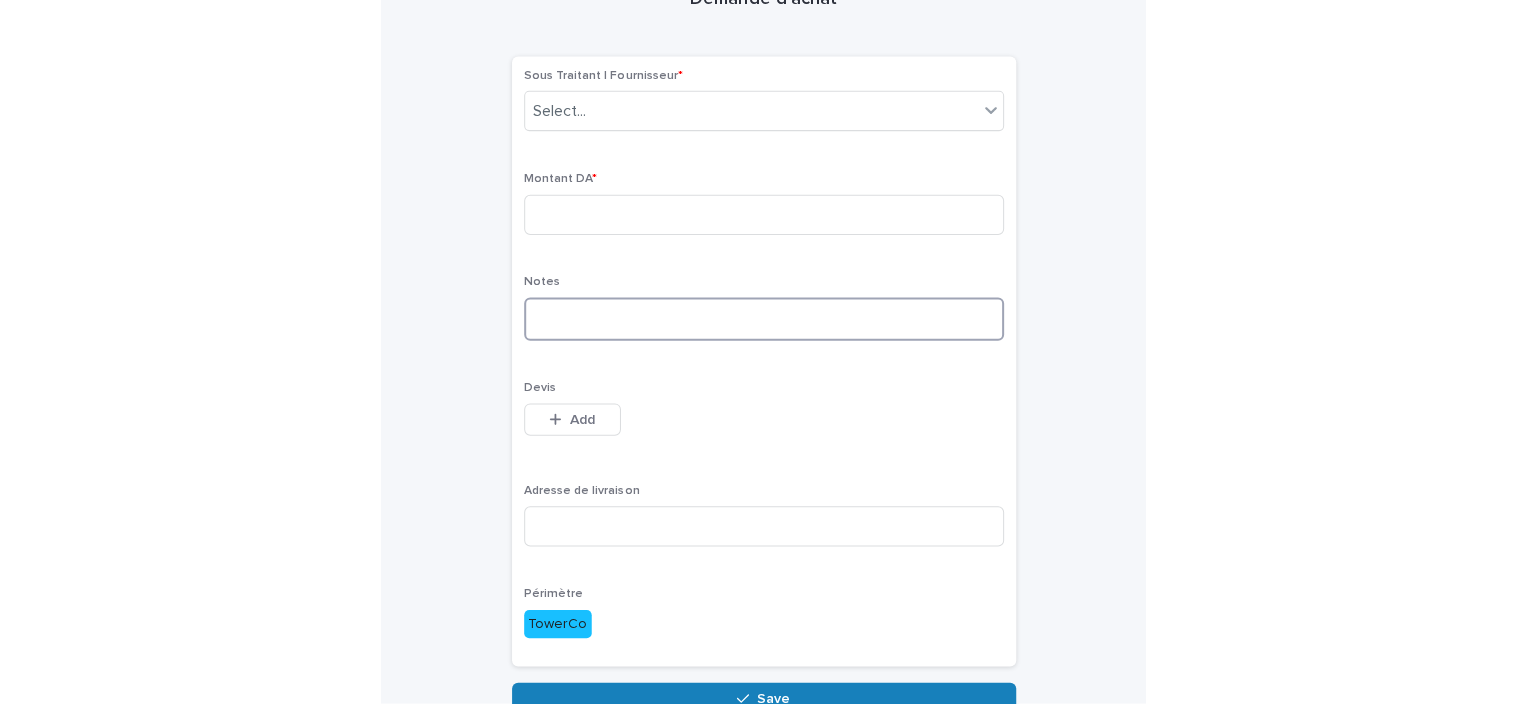 scroll, scrollTop: 0, scrollLeft: 0, axis: both 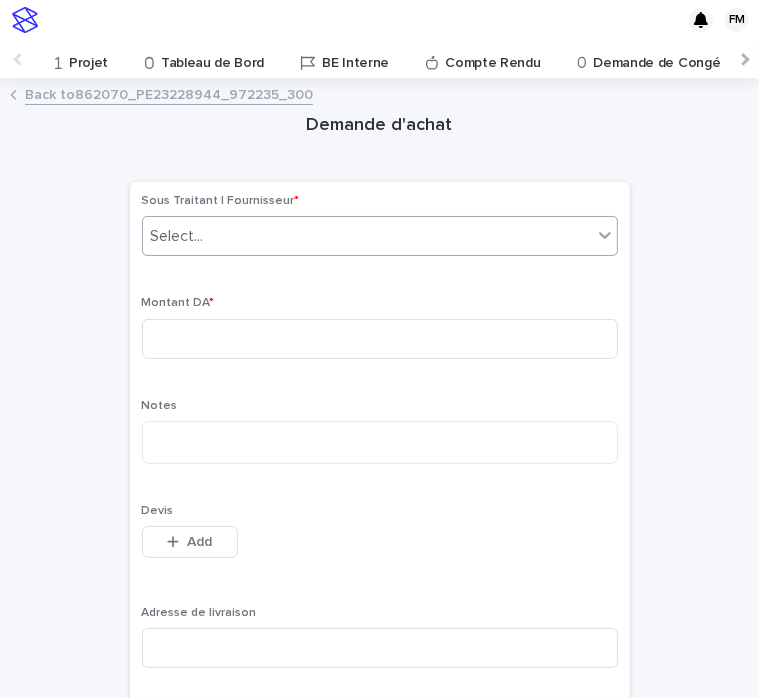 click on "Select..." at bounding box center [380, 236] 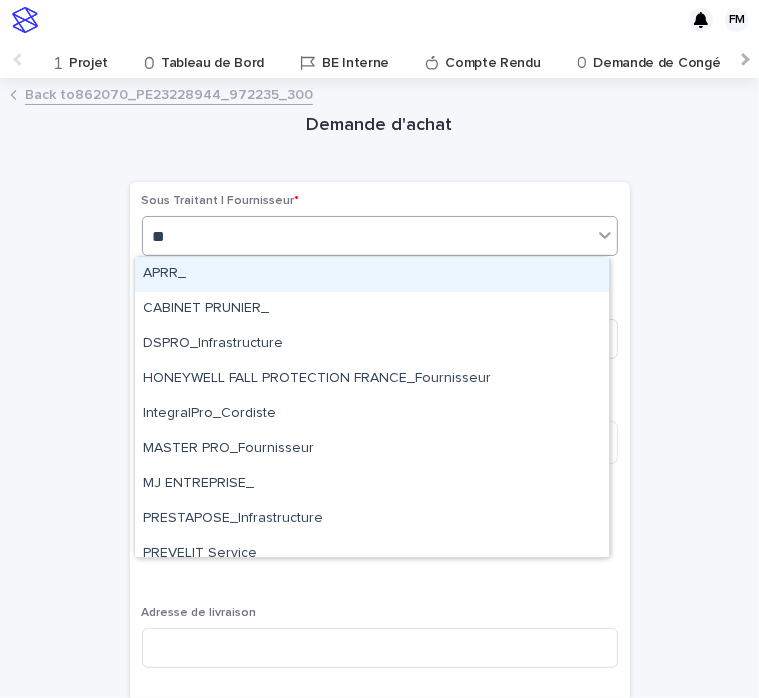 type on "***" 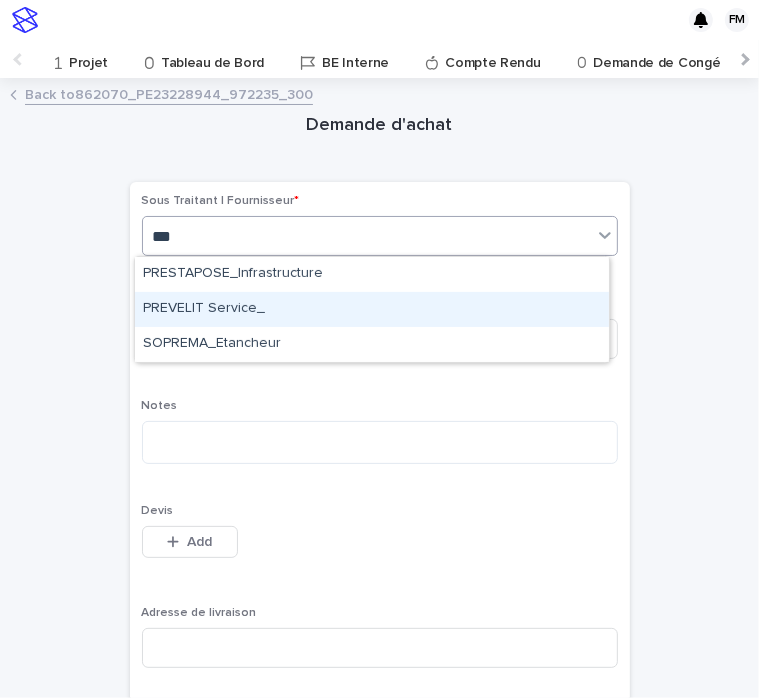 type 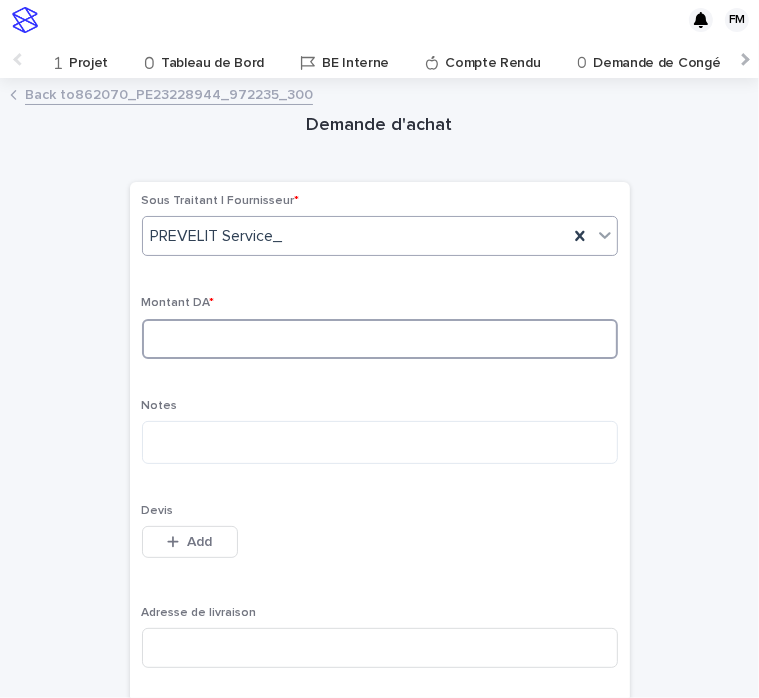 click at bounding box center (380, 339) 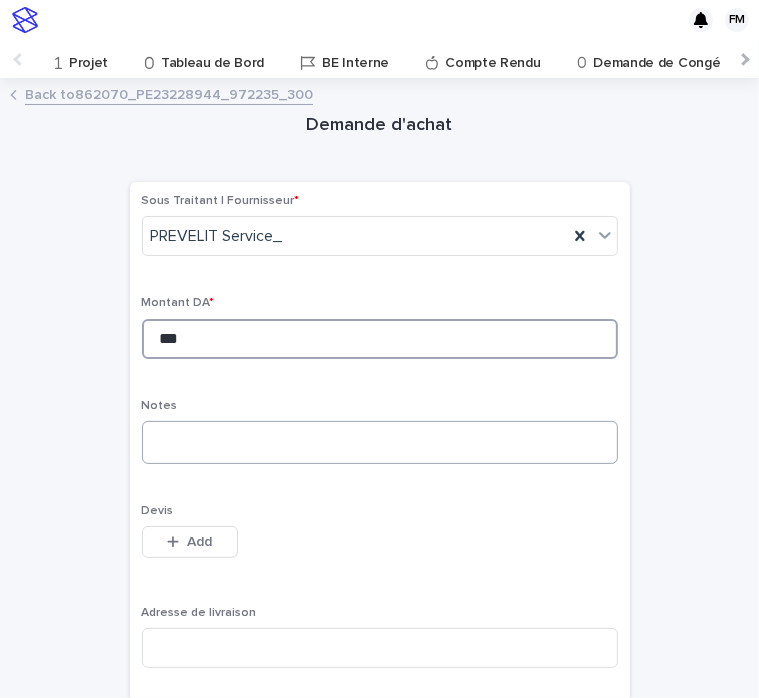 type on "***" 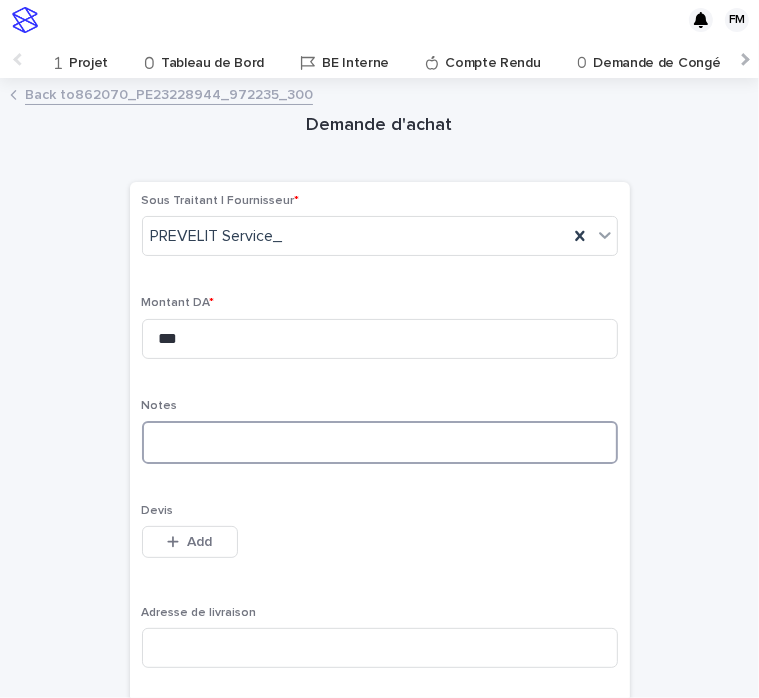 click at bounding box center (380, 442) 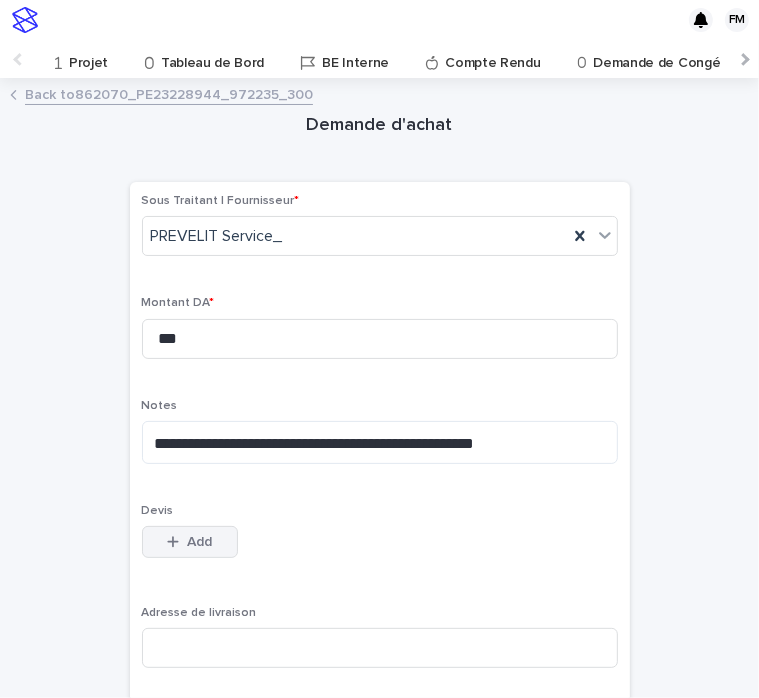 click 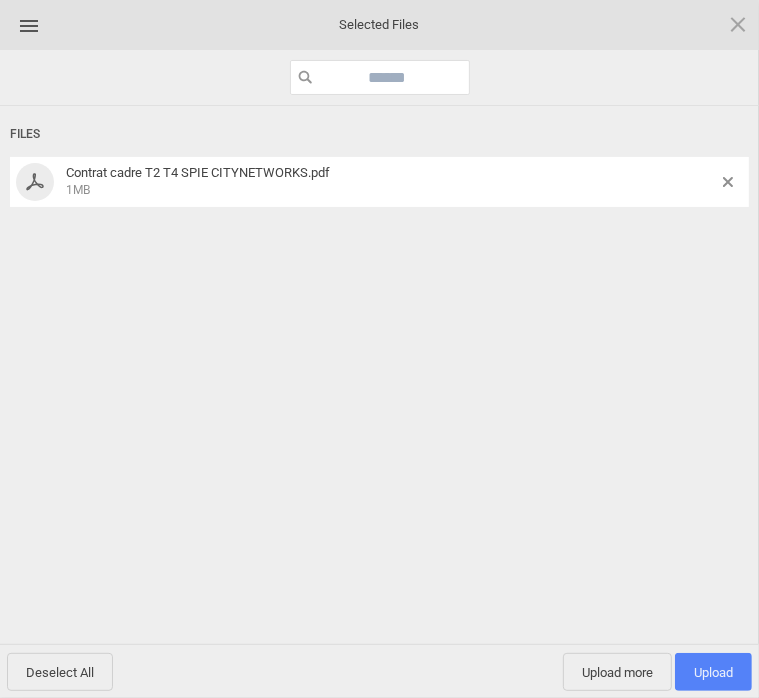 click on "Upload
1" at bounding box center (713, 672) 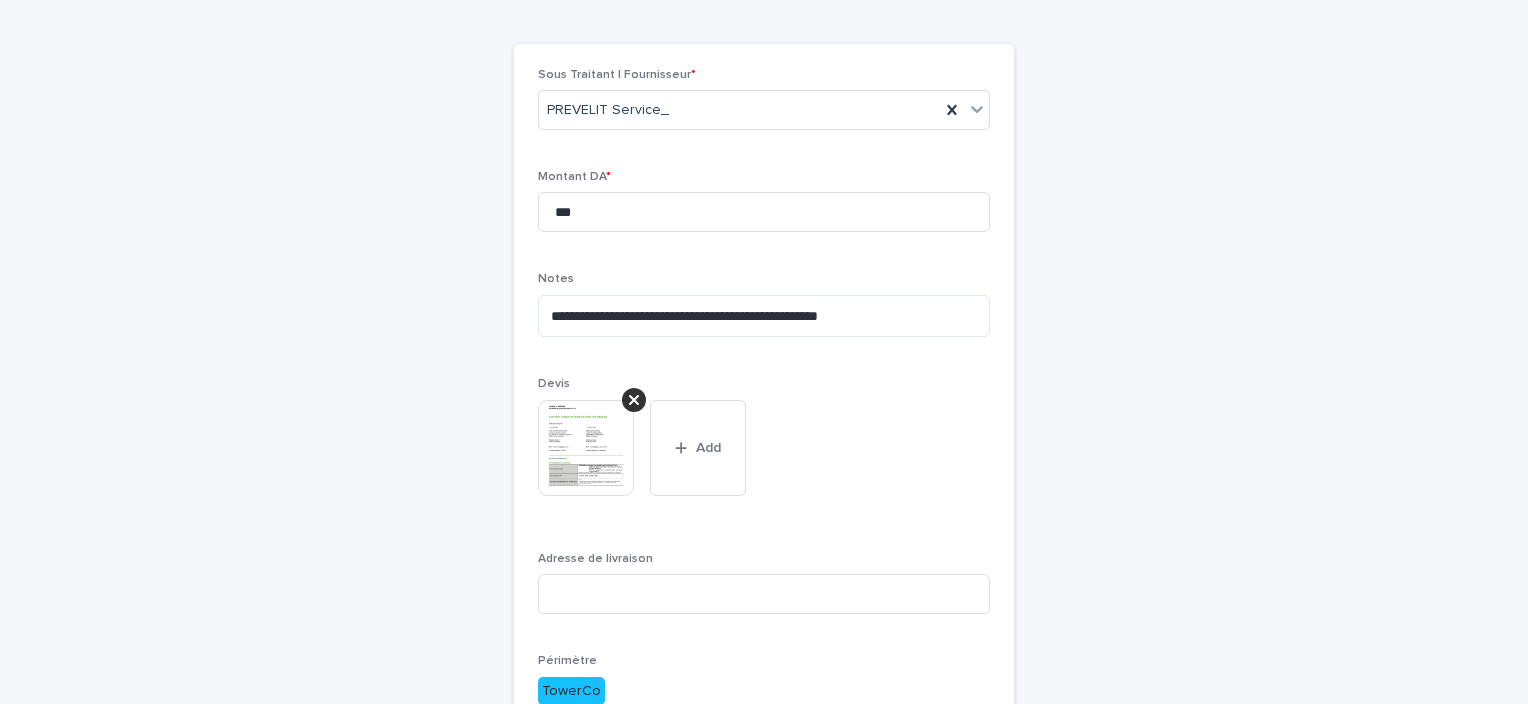 scroll, scrollTop: 324, scrollLeft: 0, axis: vertical 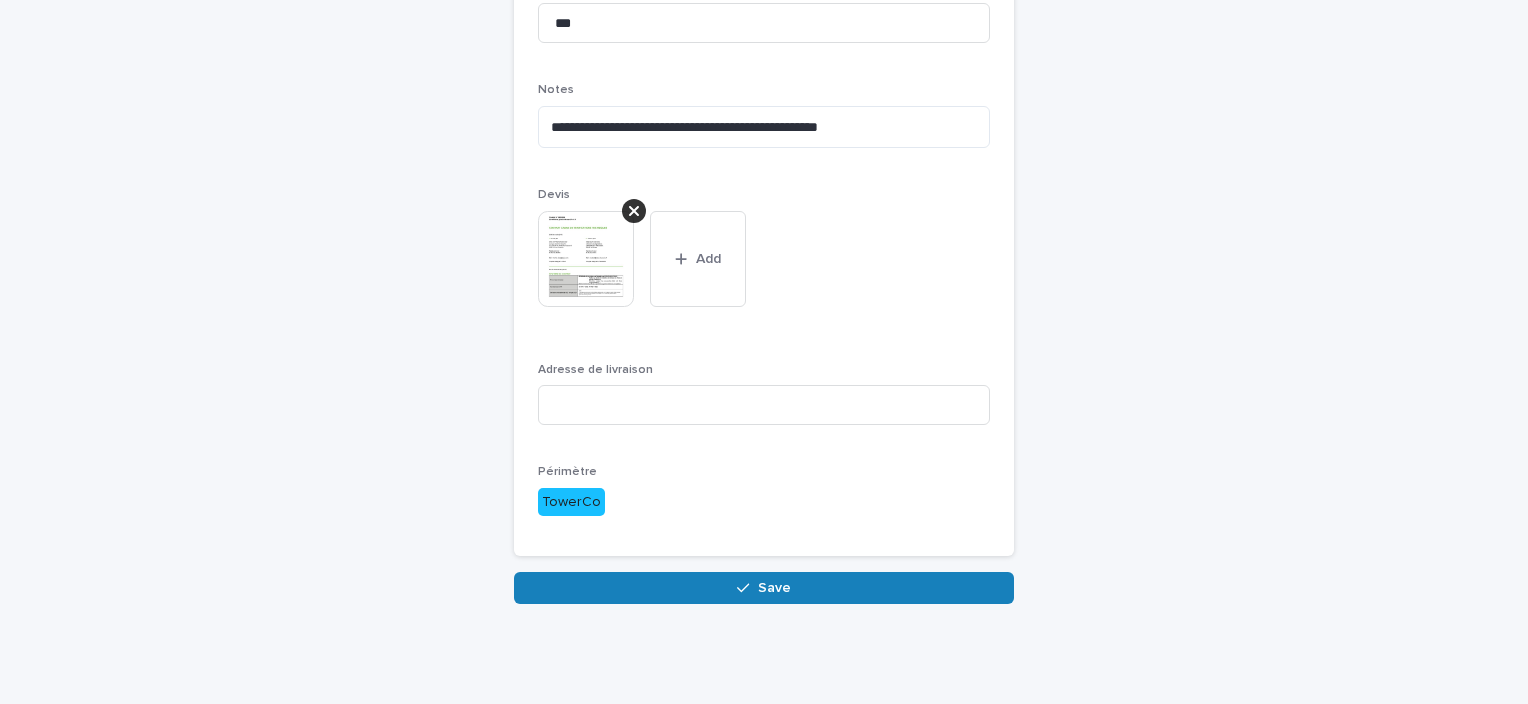 click on "Adresse de livraison" at bounding box center [764, 370] 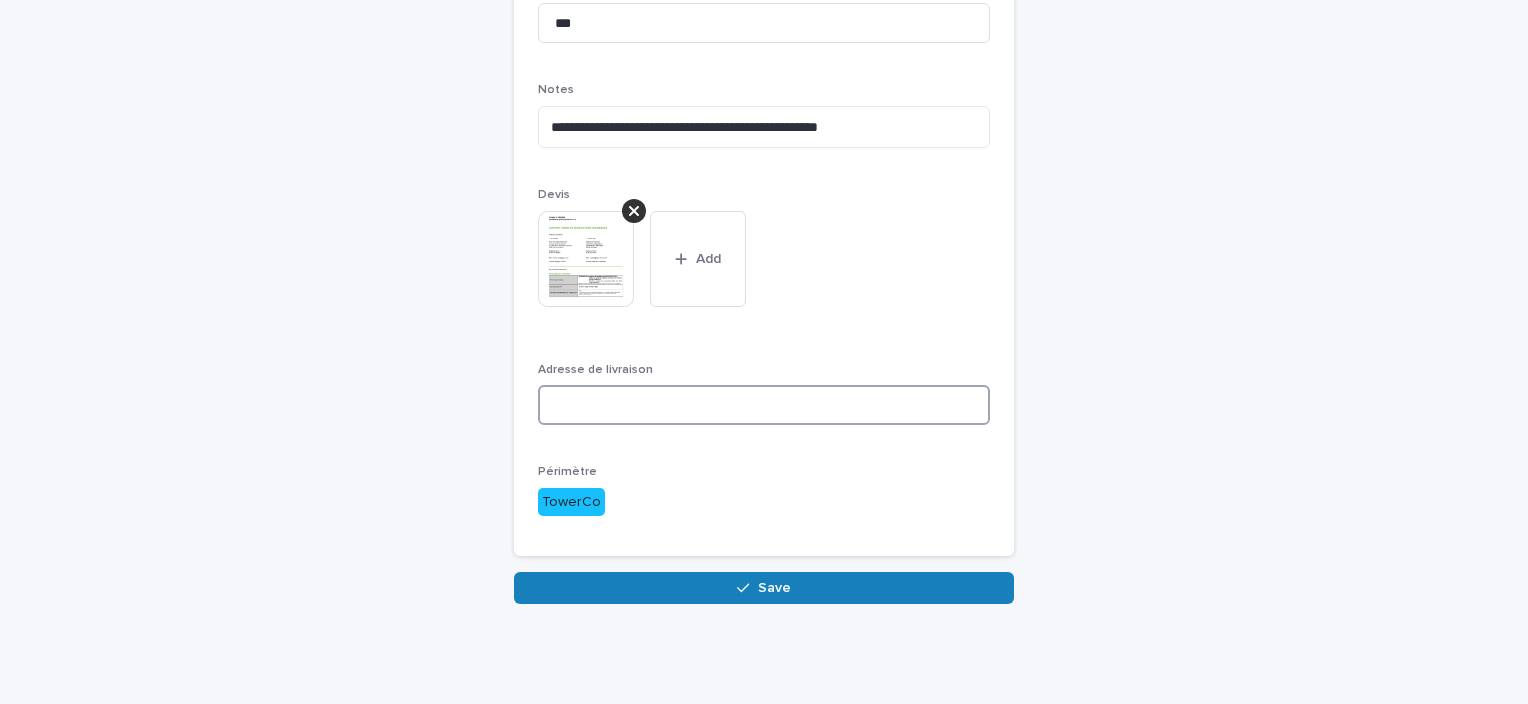 click at bounding box center (764, 405) 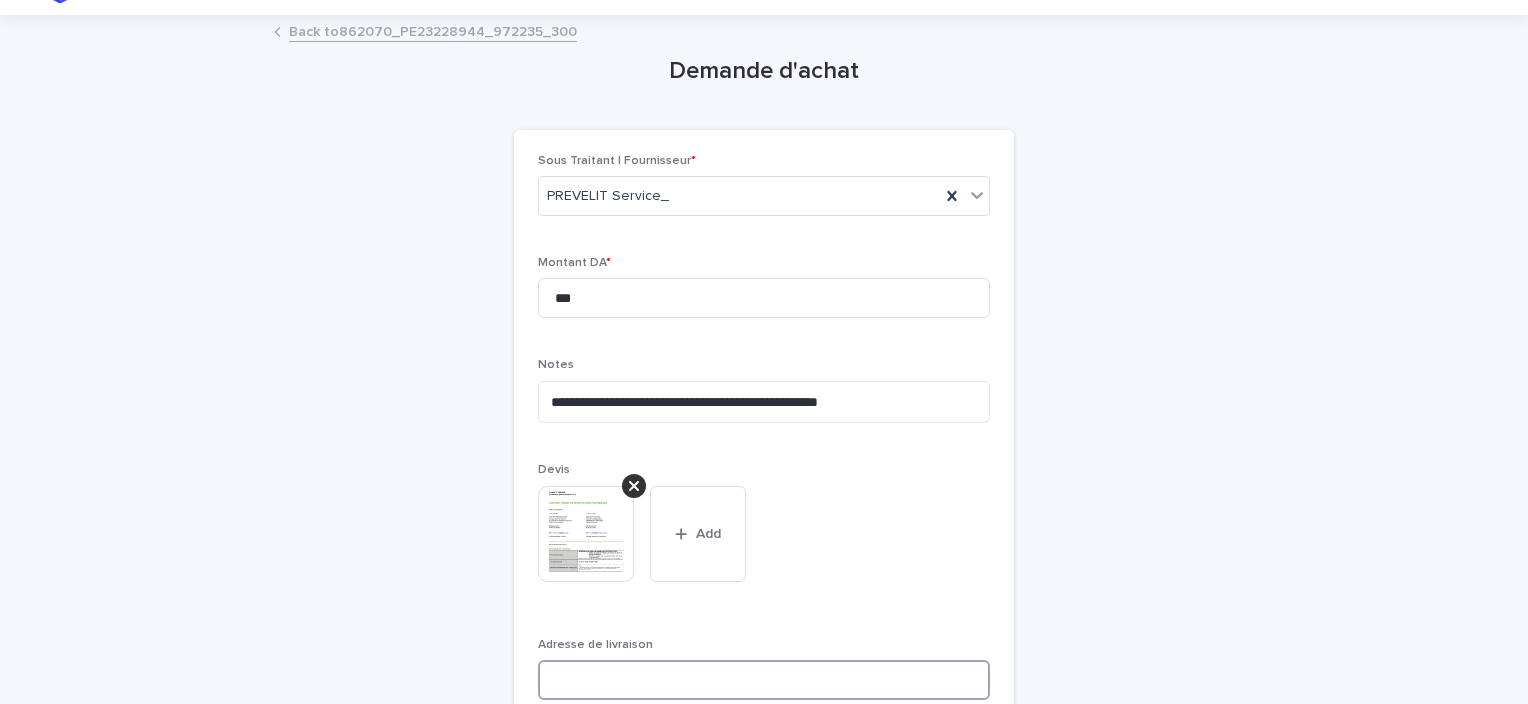 scroll, scrollTop: 24, scrollLeft: 0, axis: vertical 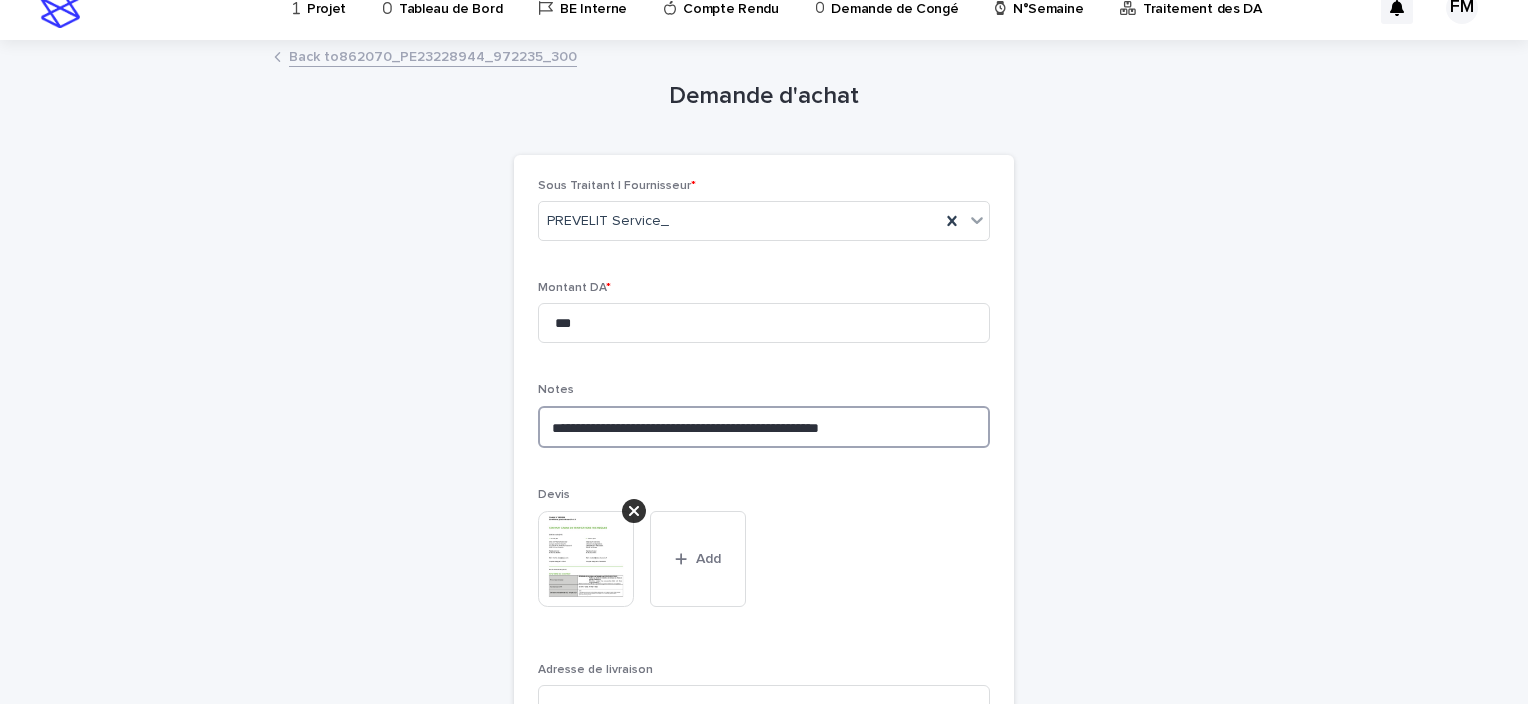 type on "**********" 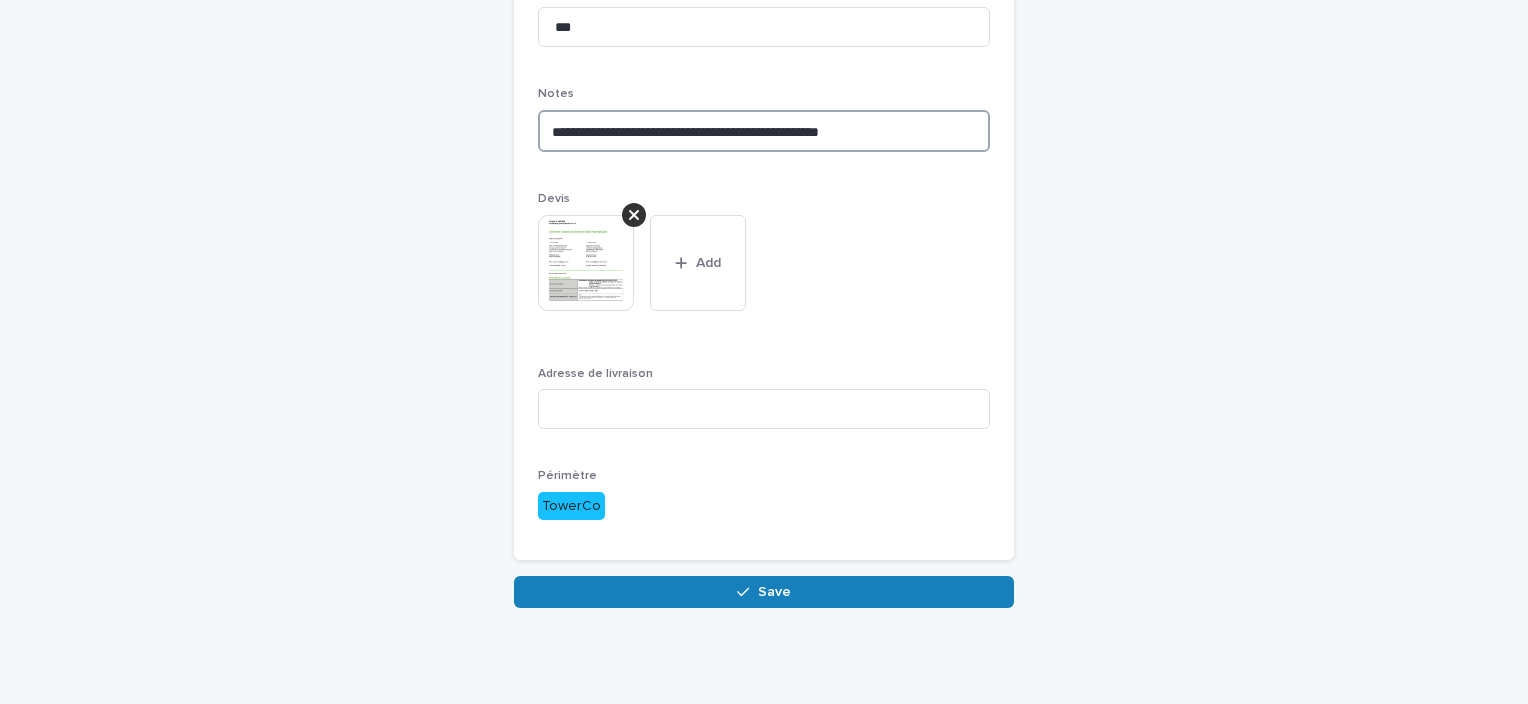 scroll, scrollTop: 324, scrollLeft: 0, axis: vertical 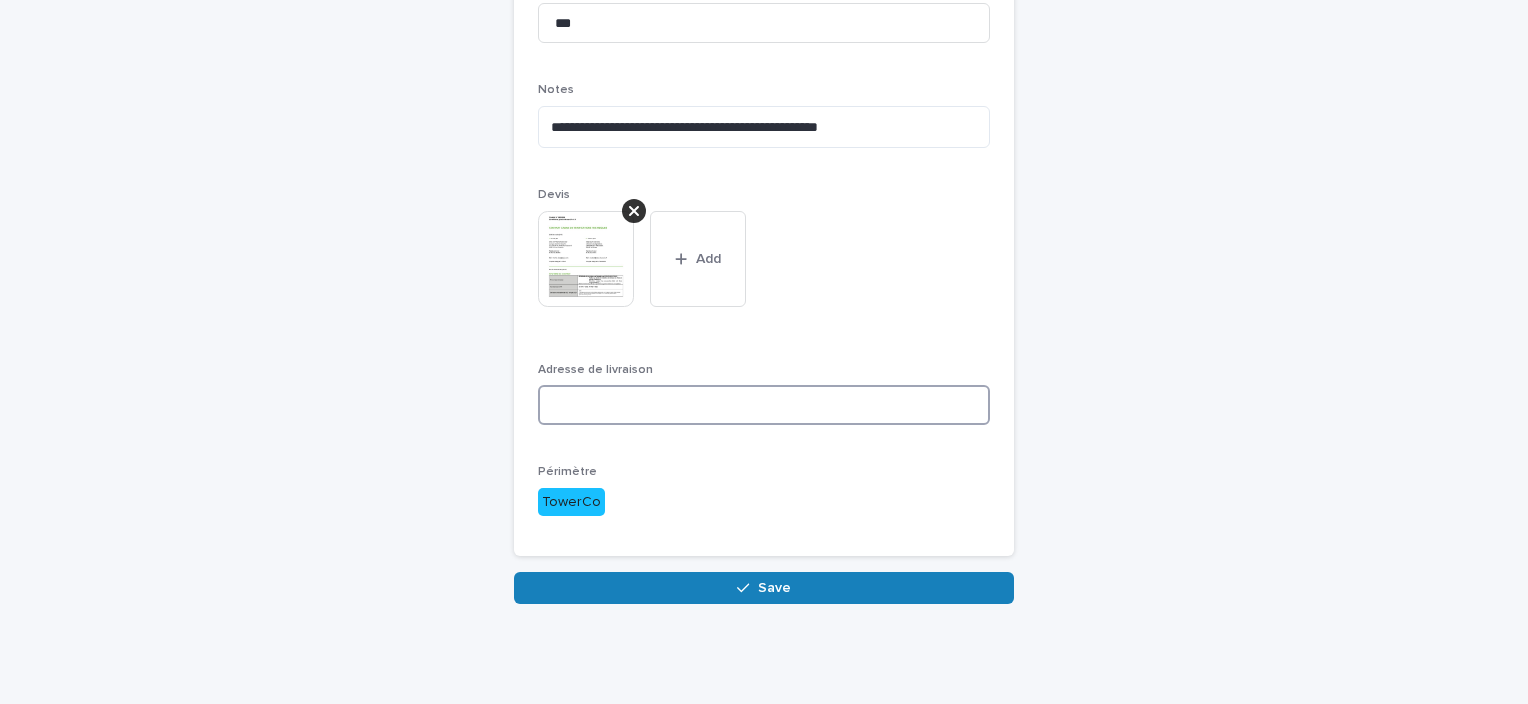 click at bounding box center [764, 405] 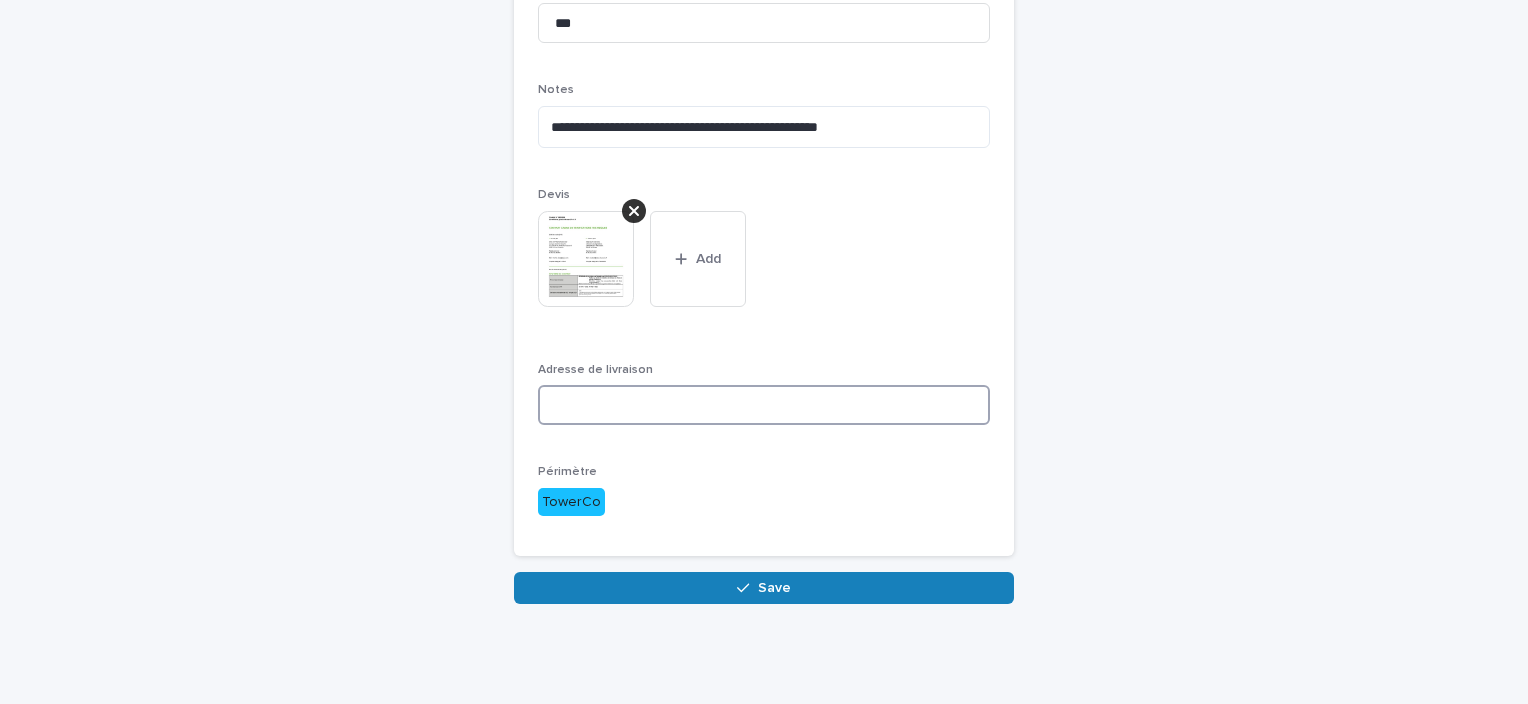 click at bounding box center [764, 405] 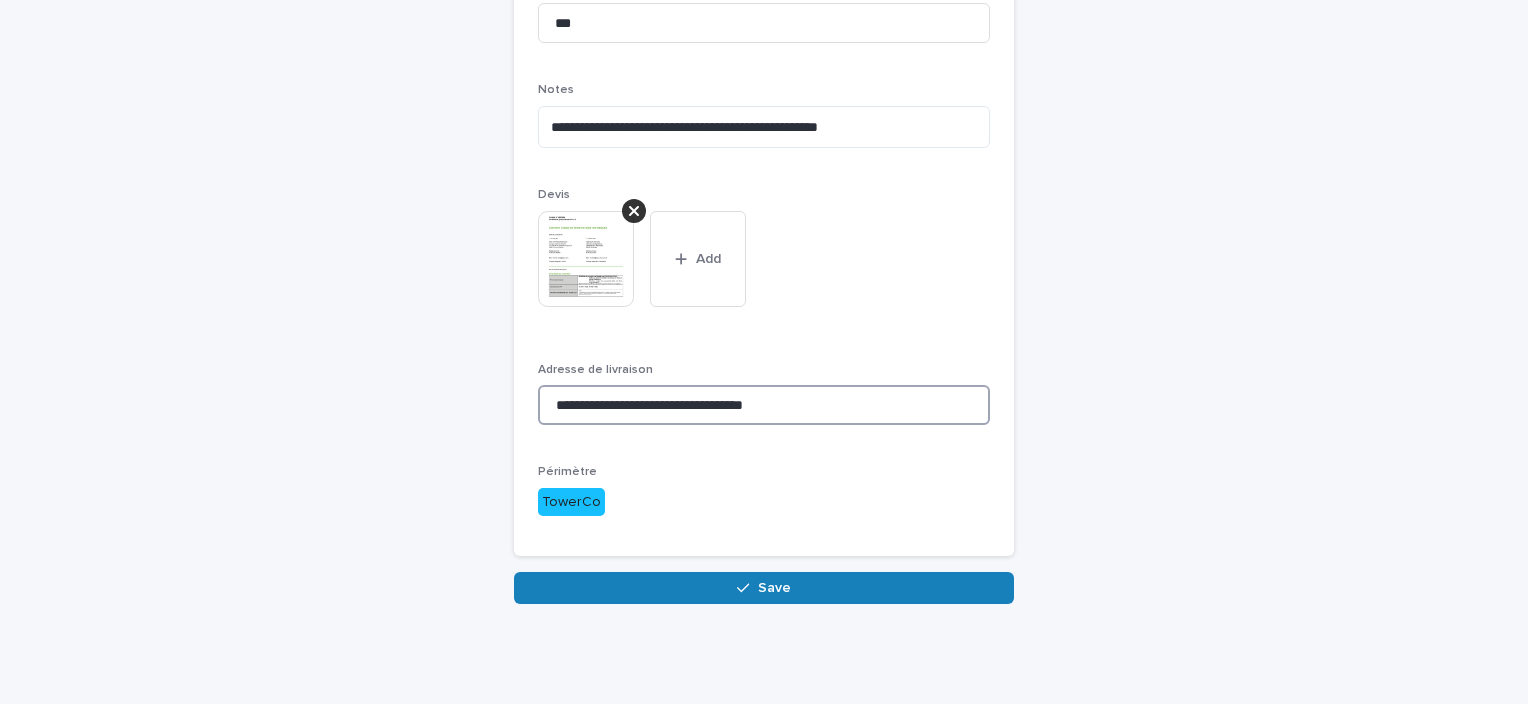 click on "**********" at bounding box center [764, 405] 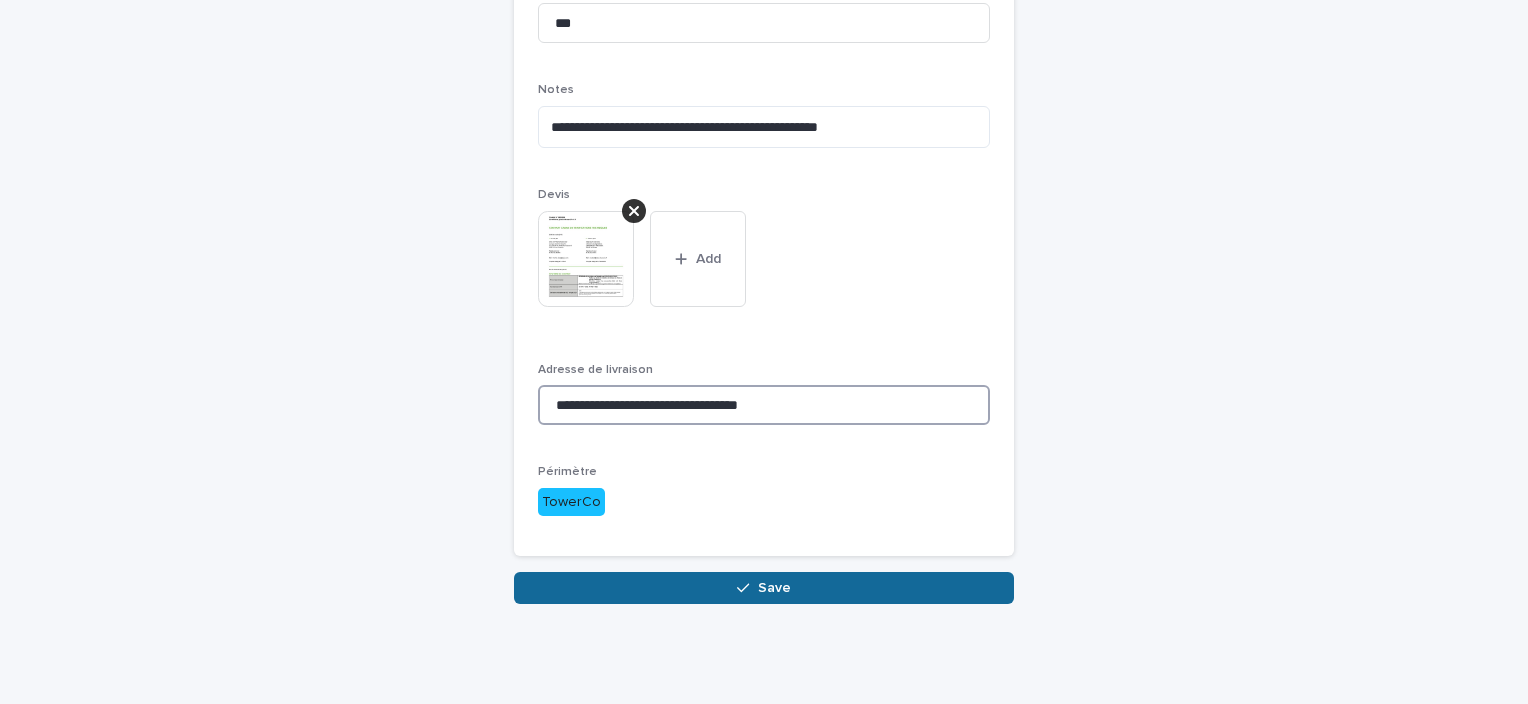 type on "**********" 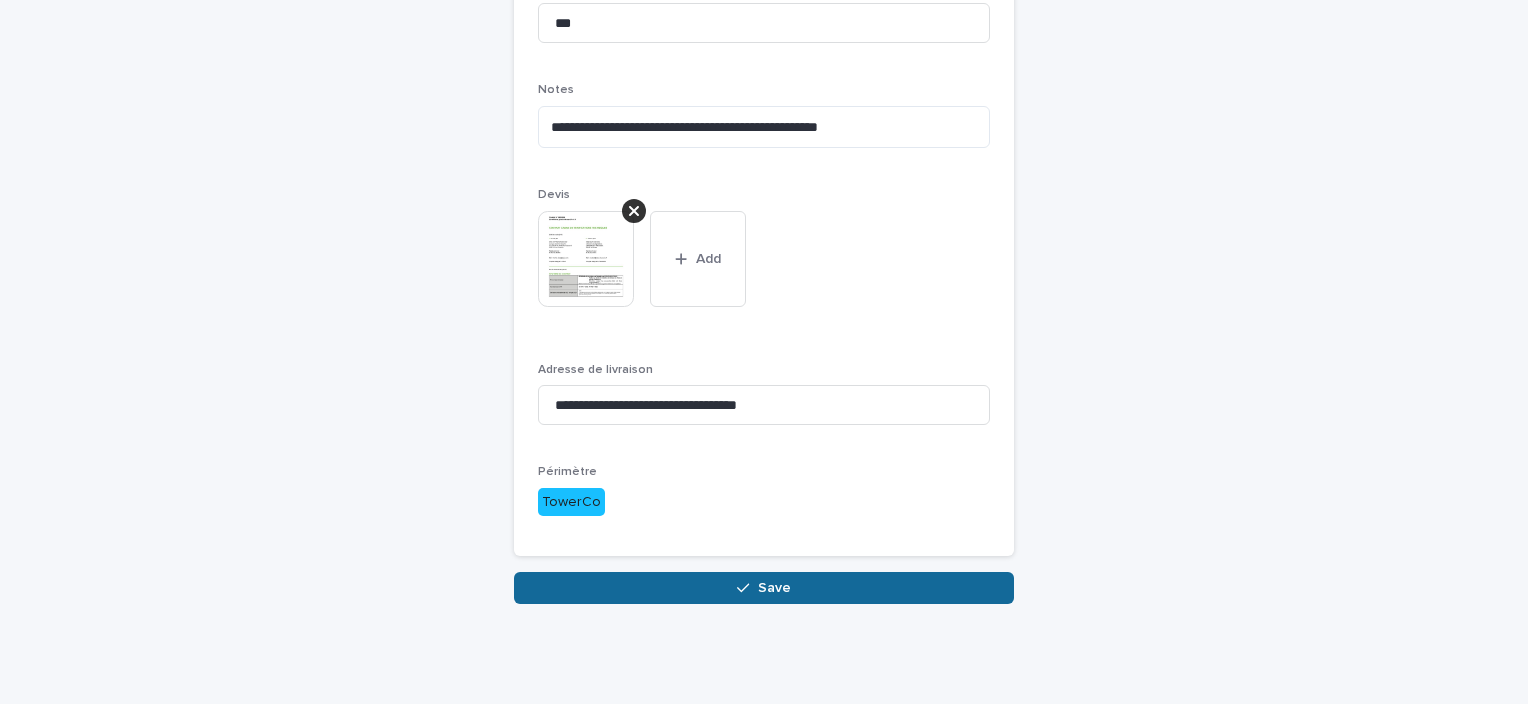 click on "Save" at bounding box center (764, 588) 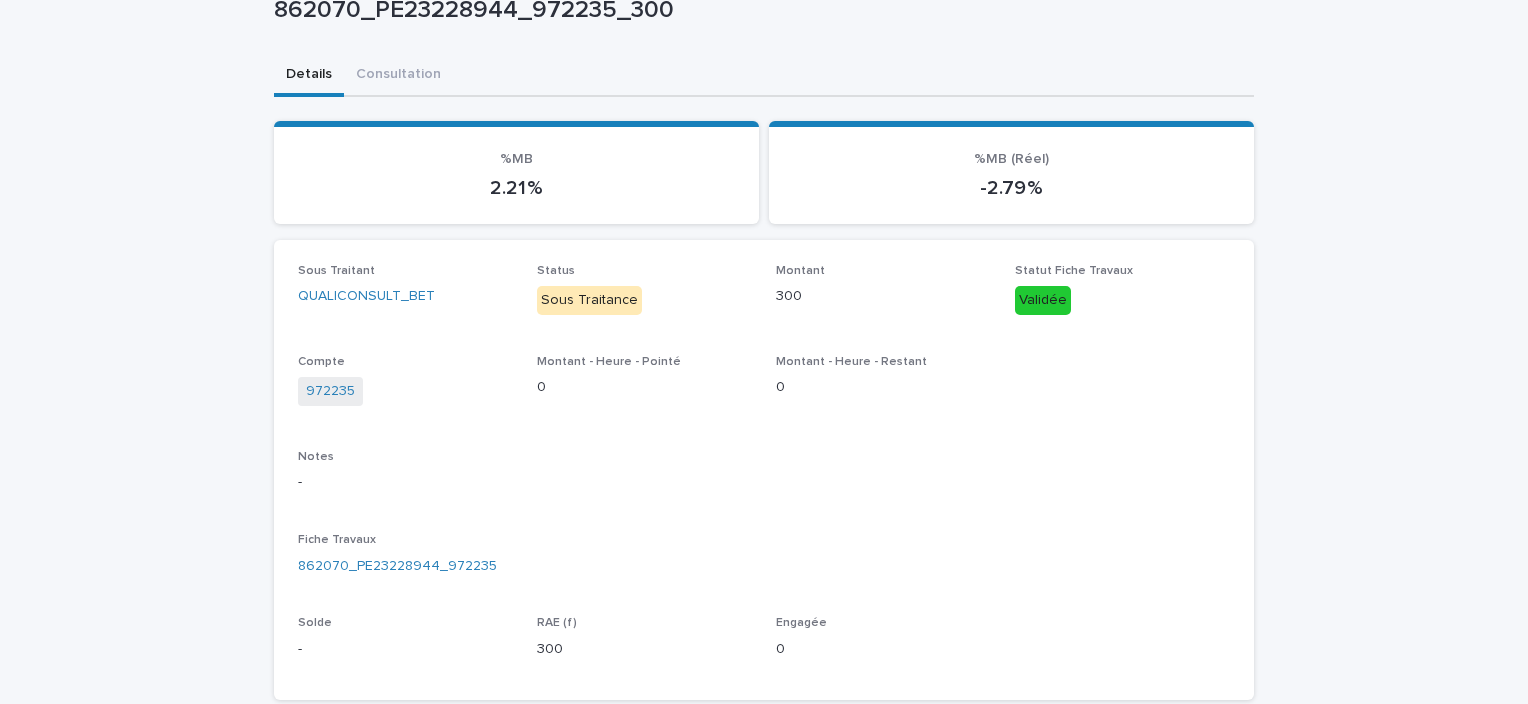 scroll, scrollTop: 582, scrollLeft: 0, axis: vertical 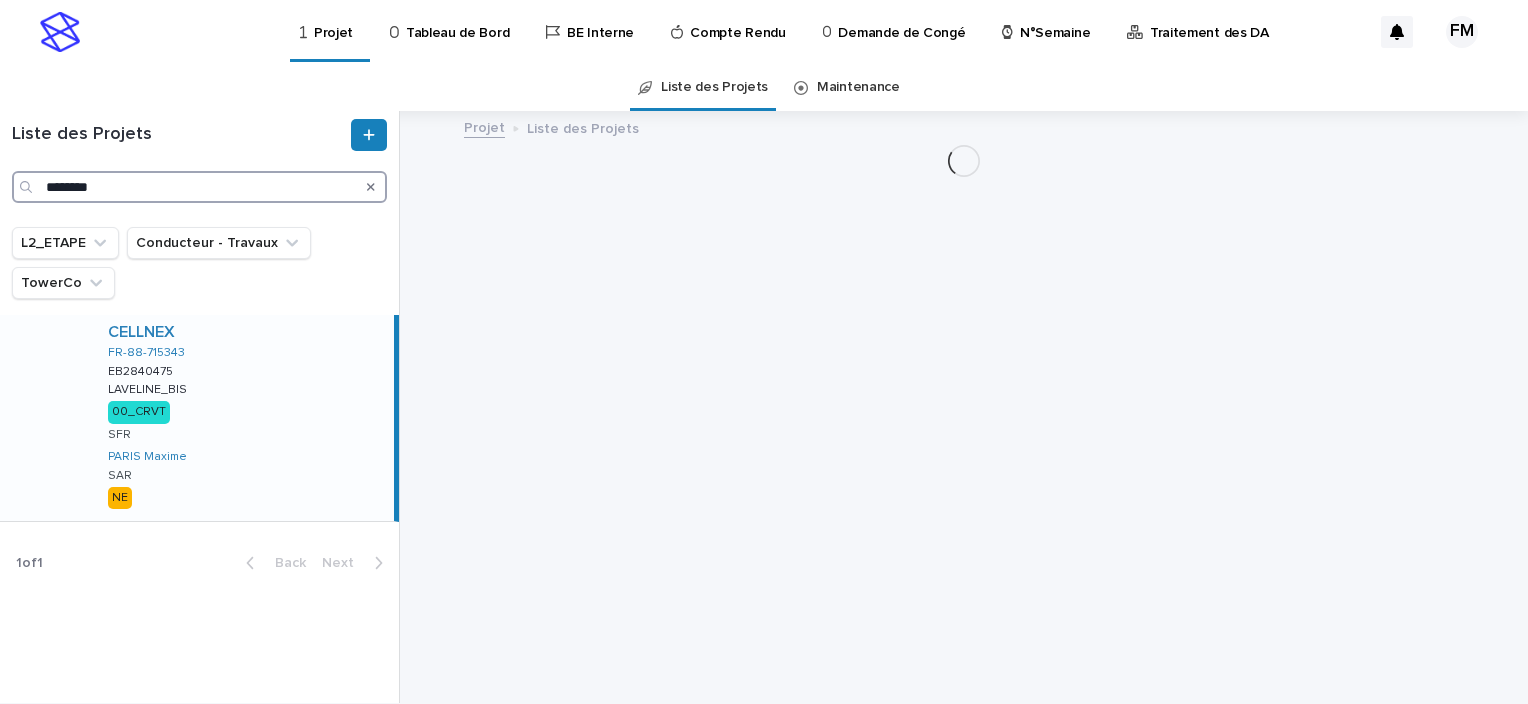 click on "********" at bounding box center (199, 187) 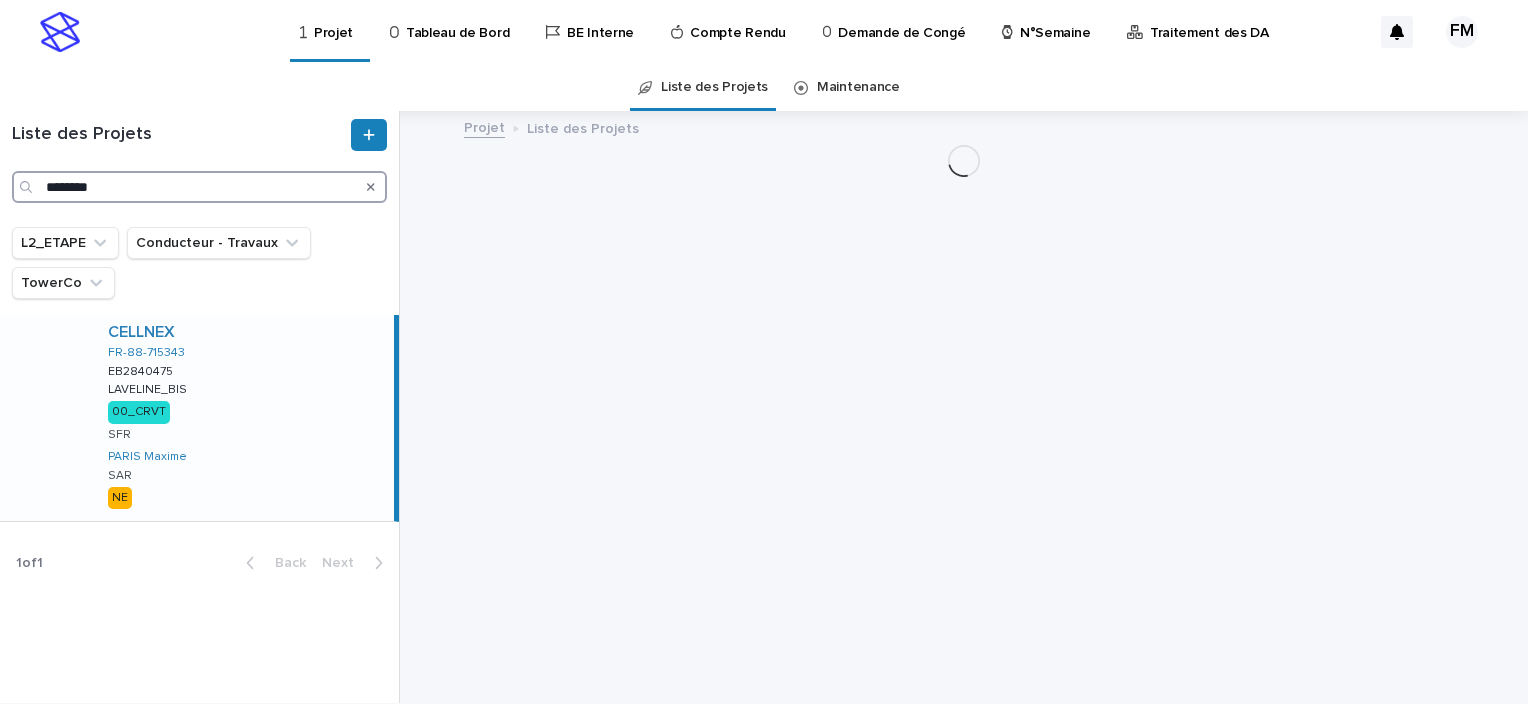 click on "********" at bounding box center (199, 187) 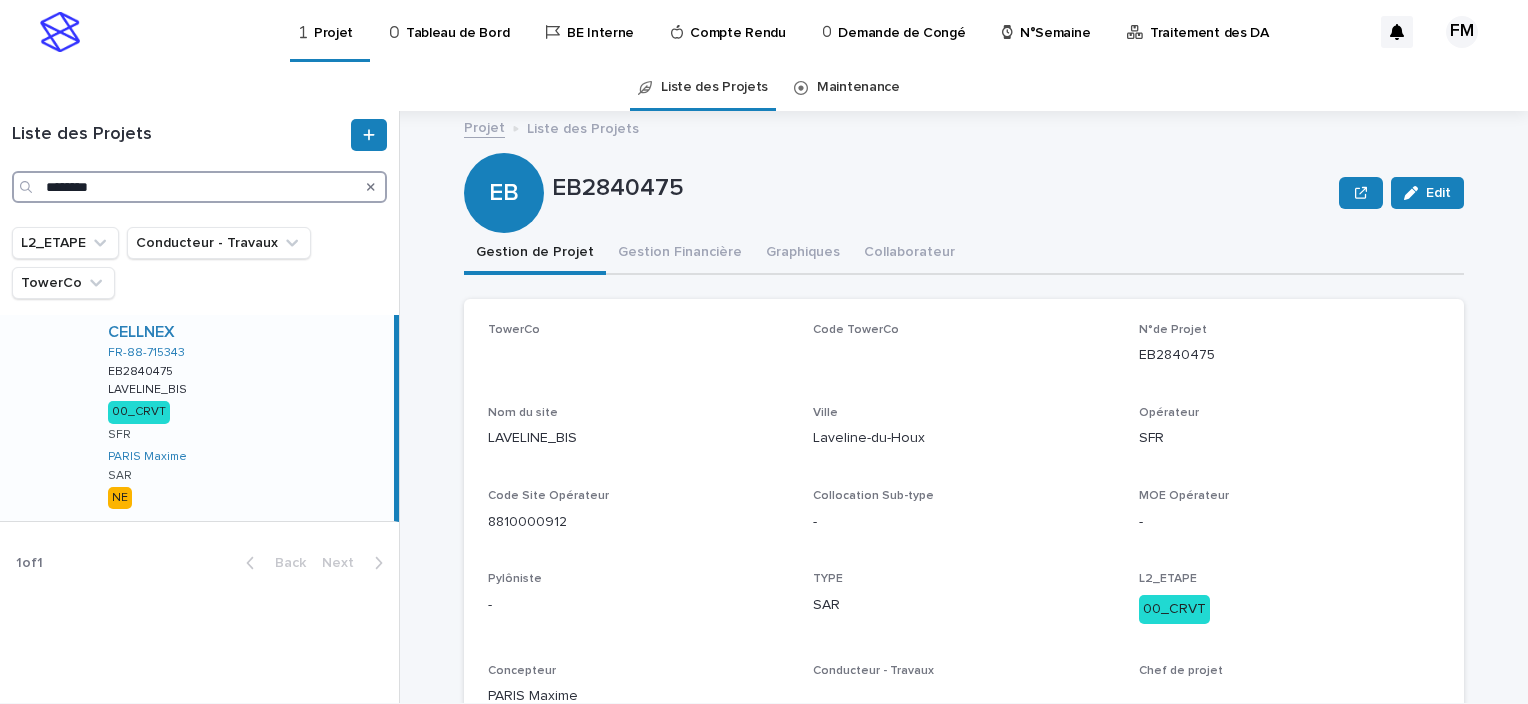 click on "********" at bounding box center (199, 187) 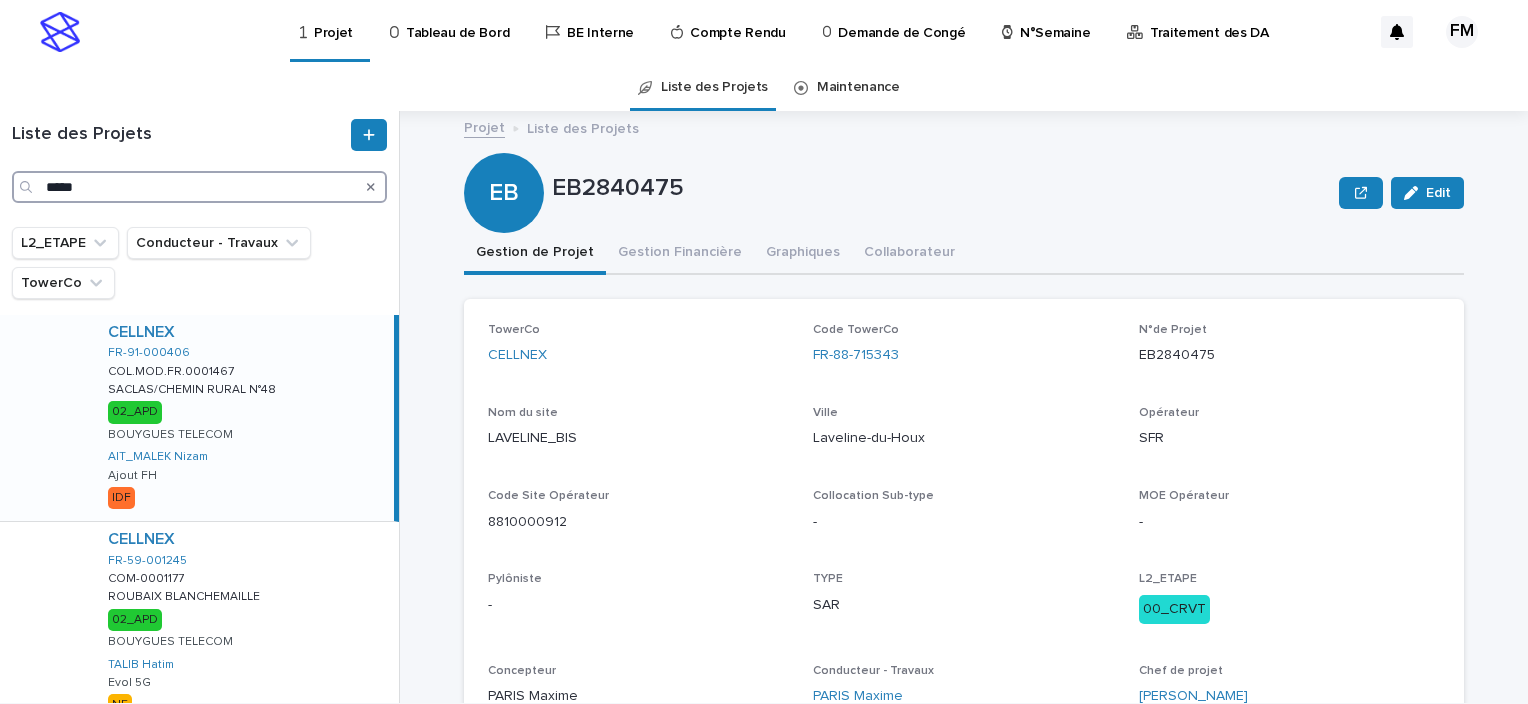 type on "*****" 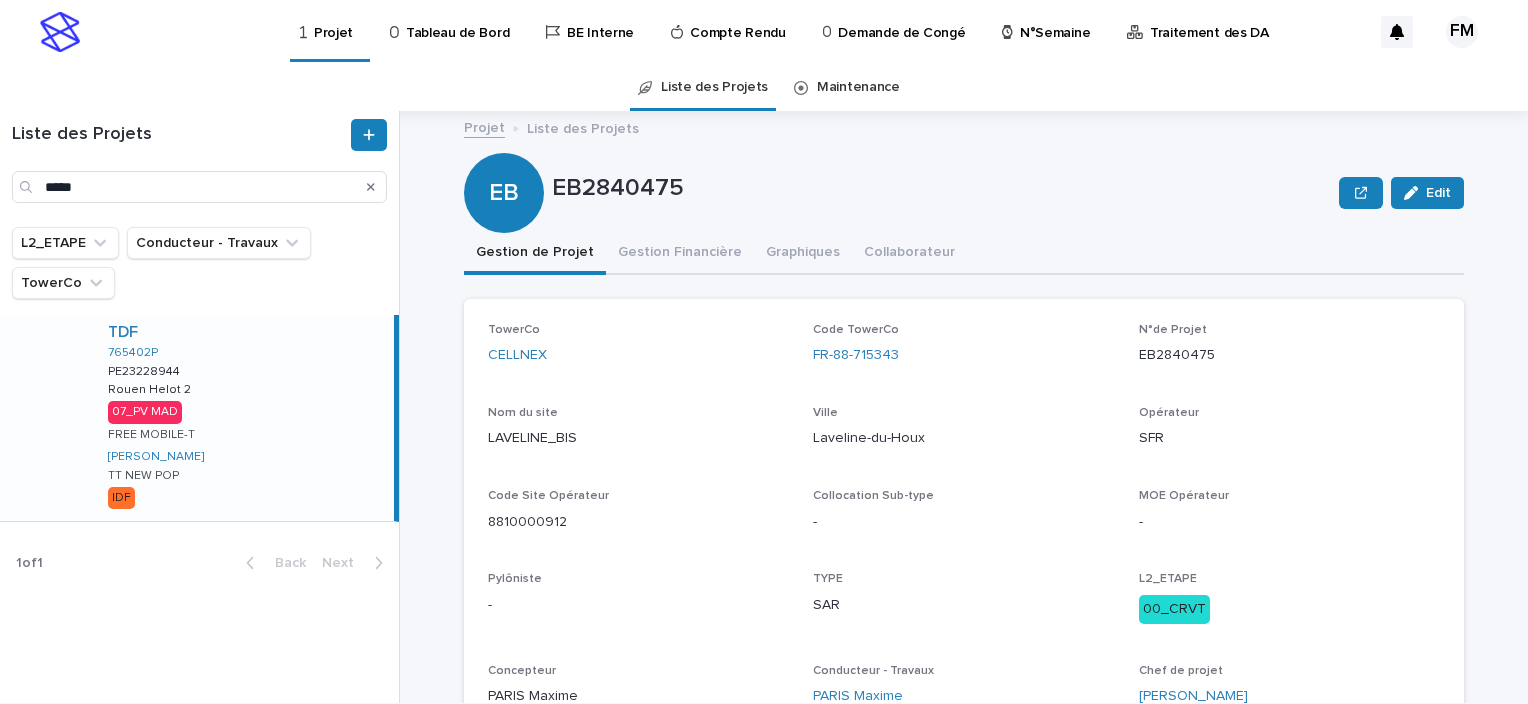 click on "TDF   765402P   PE23228944 PE23228944   [GEOGRAPHIC_DATA] Helot 2 [GEOGRAPHIC_DATA] Helot 2   07_PV MAD FREE MOBILE-T FERIANI Mahmoud   TT NEW POP IDF" at bounding box center (243, 418) 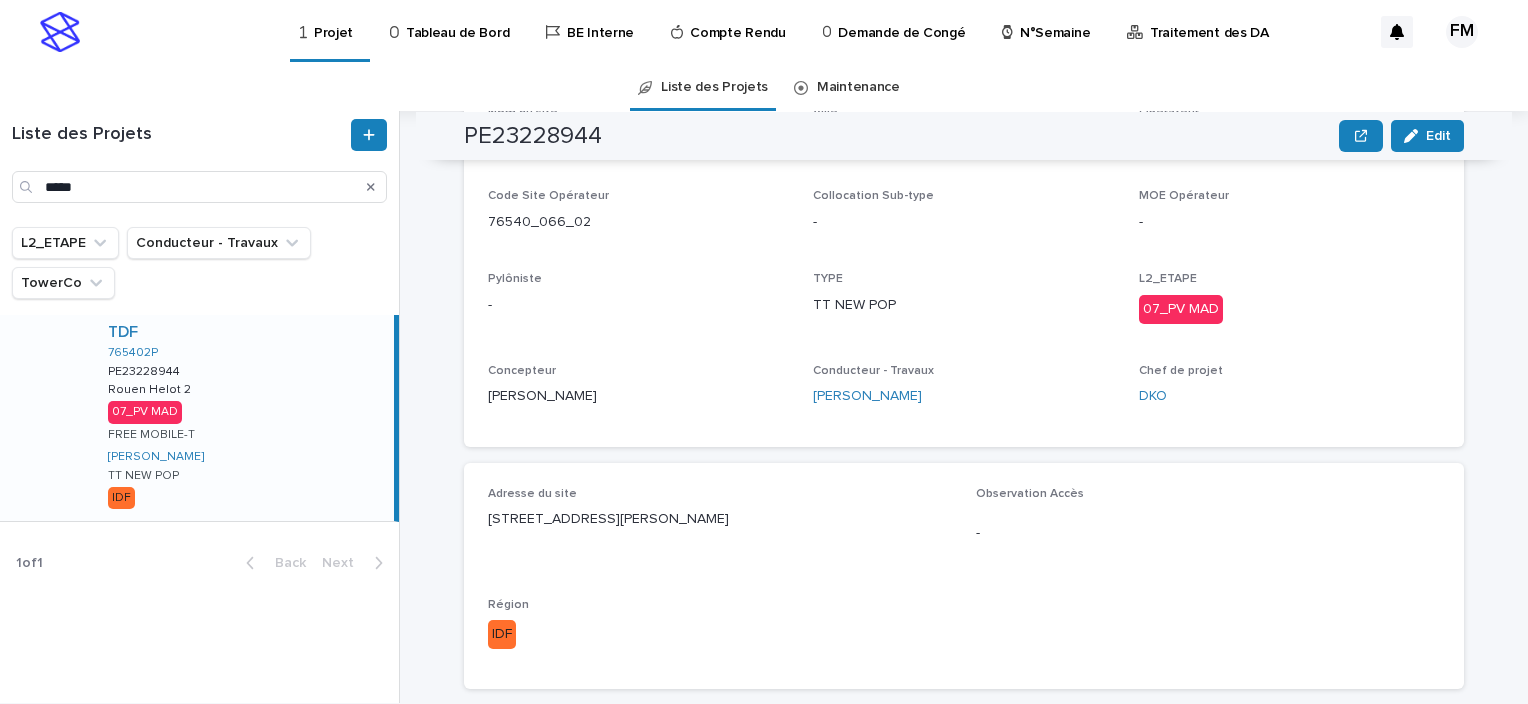 click on "[STREET_ADDRESS][PERSON_NAME]" at bounding box center (720, 519) 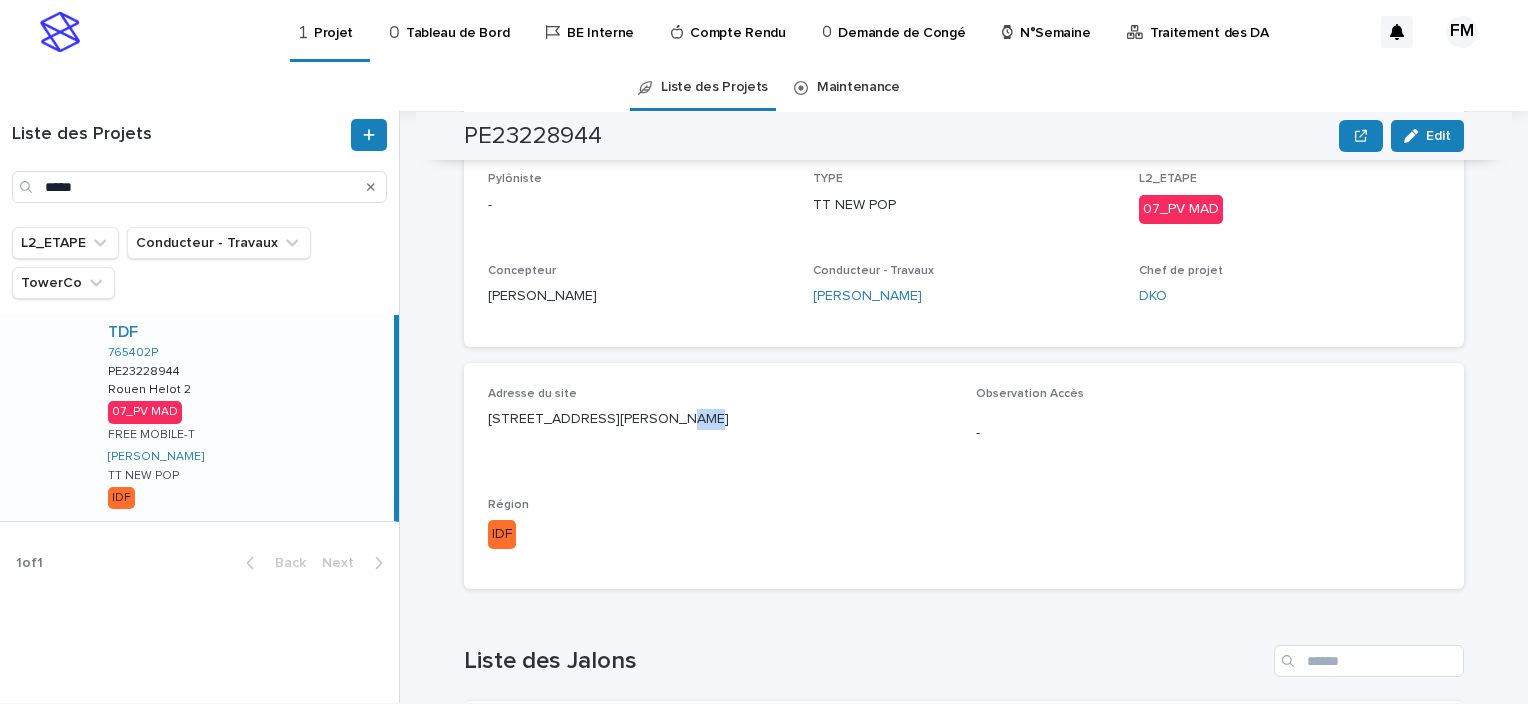 click on "Adresse du site 52 rue du doc paul helot 76 000 Rouen Observation Accès - Région IDF" at bounding box center [964, 476] 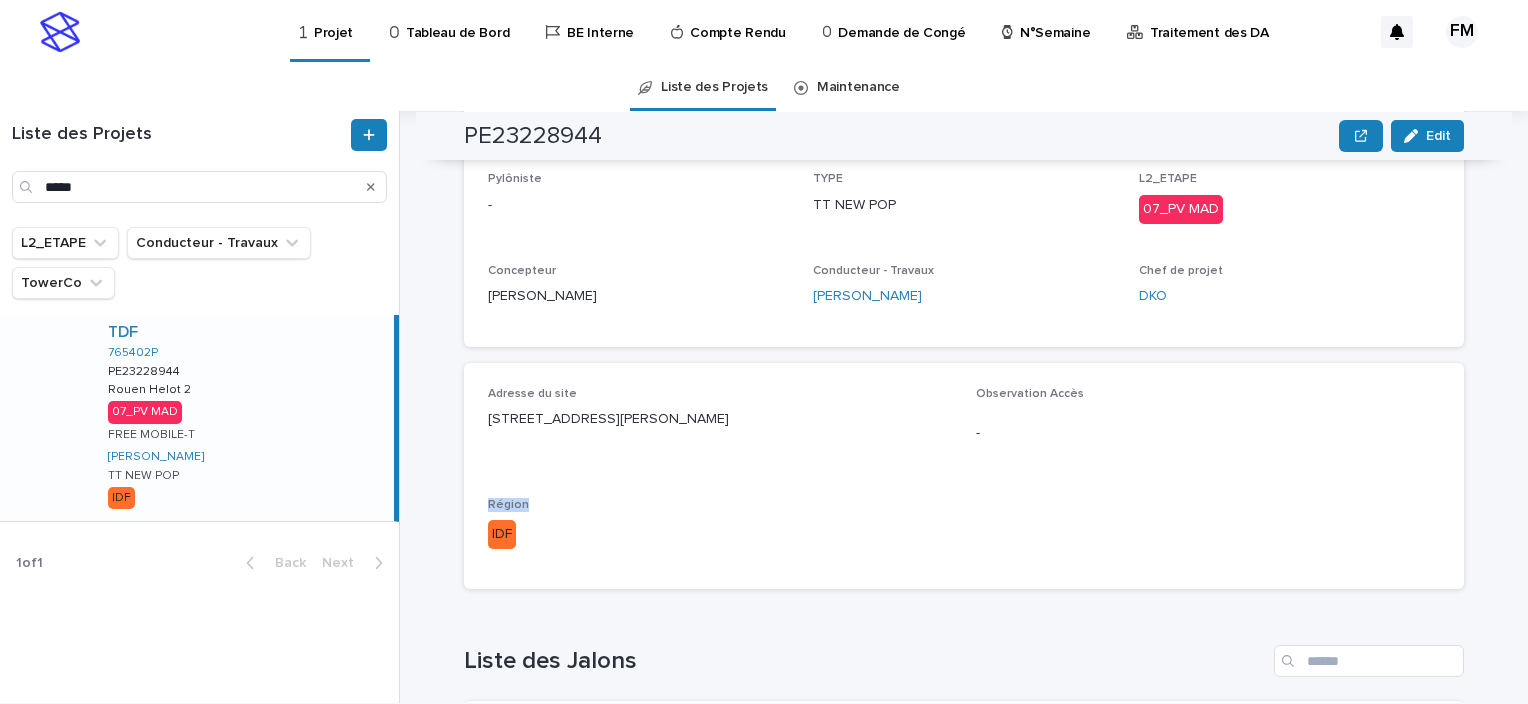 click on "Région IDF" at bounding box center [720, 531] 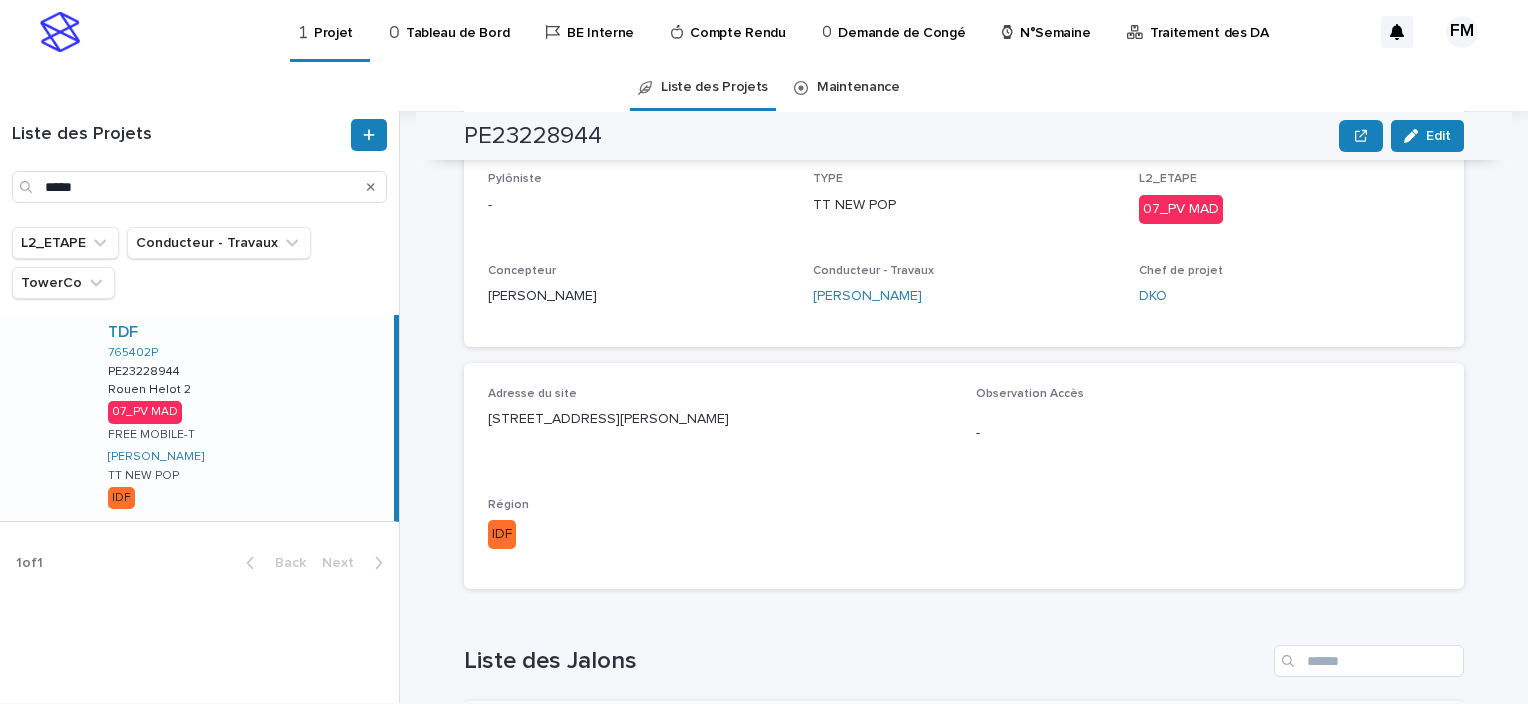 drag, startPoint x: 634, startPoint y: 514, endPoint x: 540, endPoint y: 411, distance: 139.44533 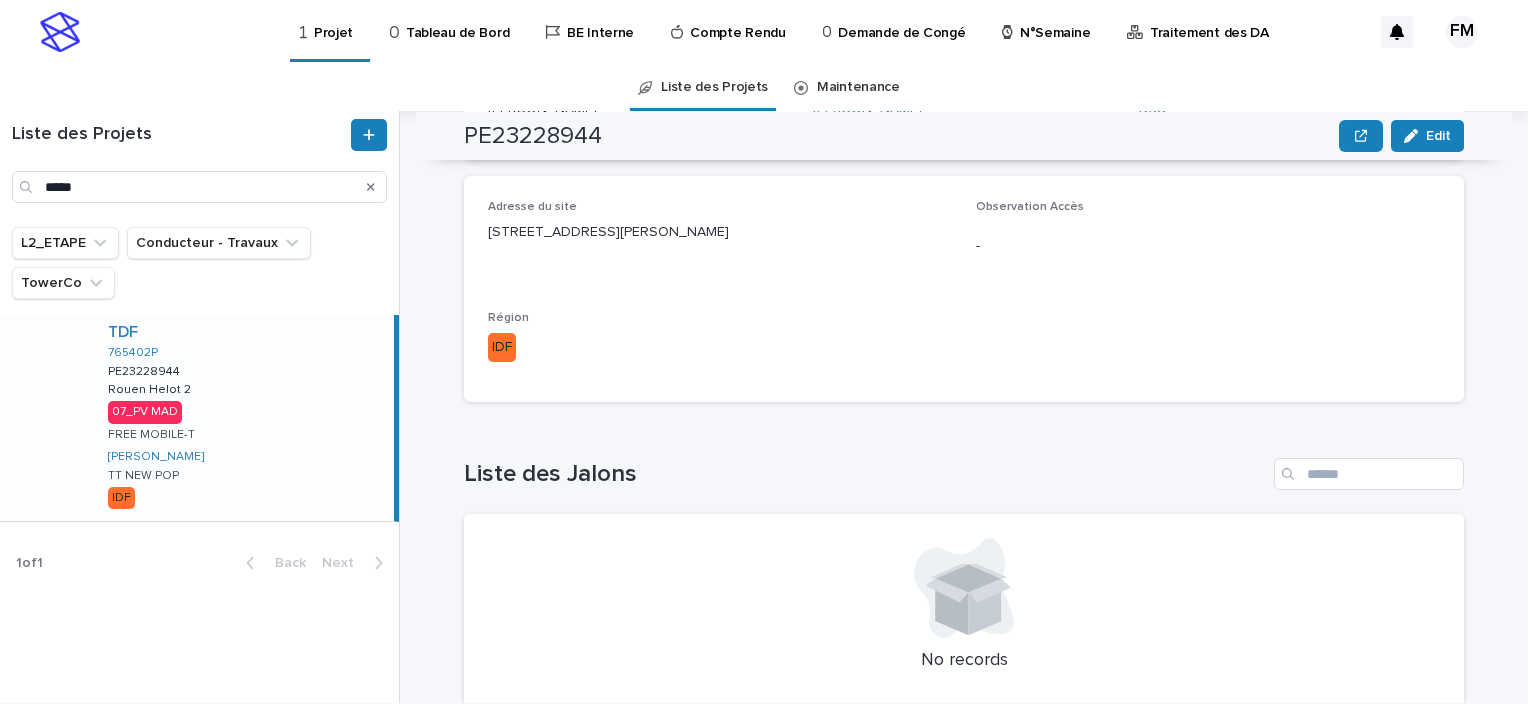 click on "Loading... Saving… TowerCo TDF   Code TowerCo 765402P   N°de Projet PE23228944 Nom du site Rouen Helot 2 Ville Rouen Opérateur FREE MOBILE-T Code Site Opérateur 76540_066_02 Collocation Sub-type - MOE Opérateur - Pylôniste - TYPE TT NEW POP L2_ETAPE 07_PV MAD Concepteur FERIANI Mahmoud Conducteur - Travaux FERIANI Mahmoud   Chef de projet DKO   Adresse du site 52 rue du doc paul helot 76 000 Rouen Observation Accès - Région IDF" at bounding box center [964, 65] 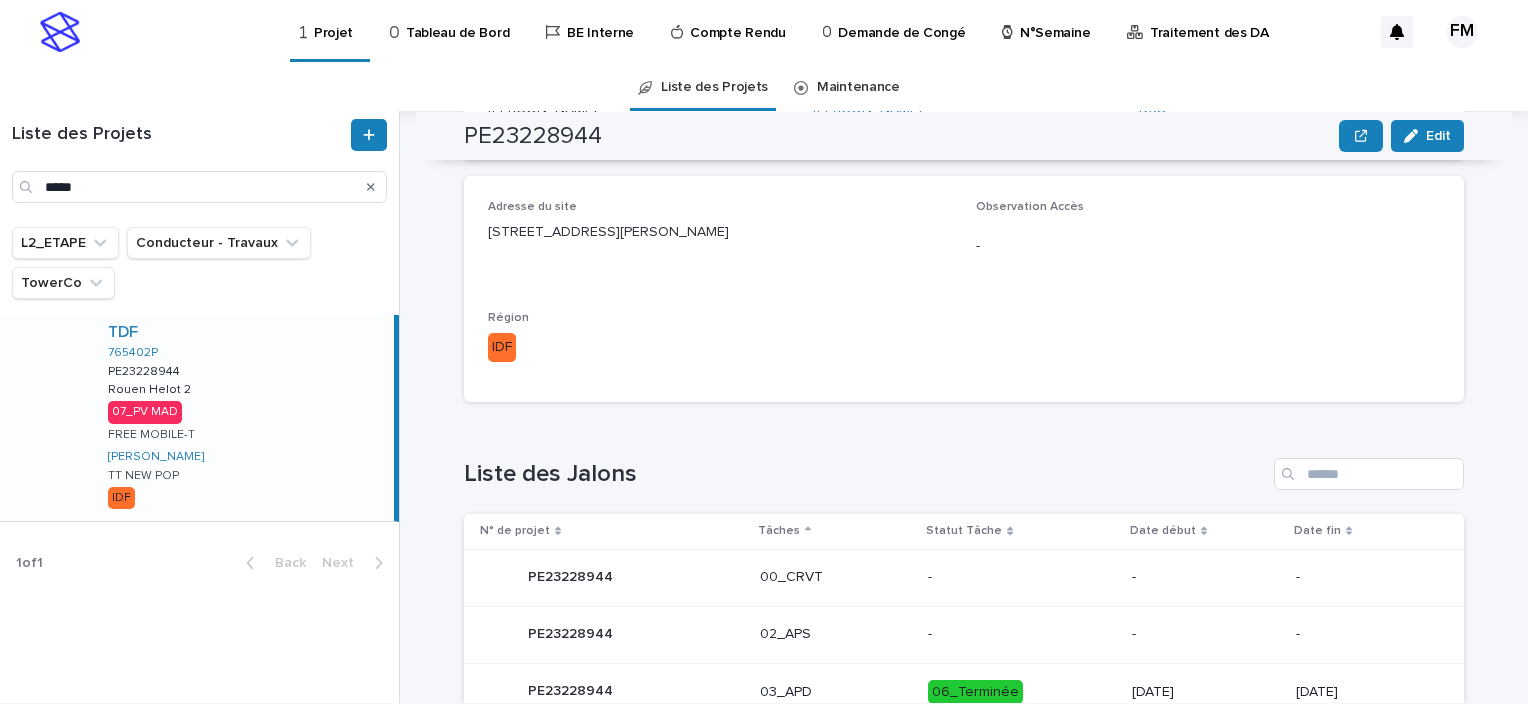click on "Loading... Saving… TowerCo TDF   Code TowerCo 765402P   N°de Projet PE23228944 Nom du site Rouen Helot 2 Ville Rouen Opérateur FREE MOBILE-T Code Site Opérateur 76540_066_02 Collocation Sub-type - MOE Opérateur - Pylôniste - TYPE TT NEW POP L2_ETAPE 07_PV MAD Concepteur FERIANI Mahmoud Conducteur - Travaux FERIANI Mahmoud   Chef de projet DKO   Adresse du site 52 rue du doc paul helot 76 000 Rouen Observation Accès - Région IDF" at bounding box center (964, 65) 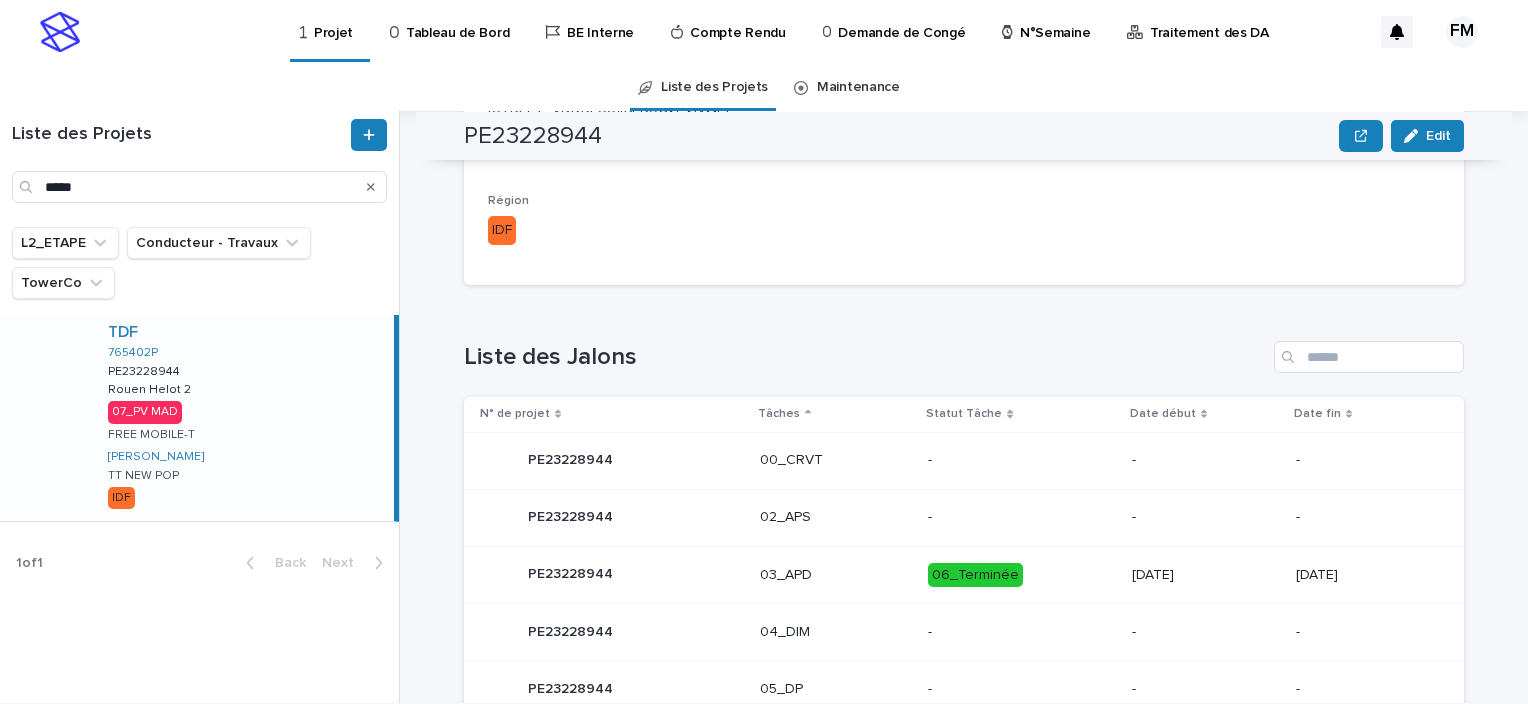scroll, scrollTop: 487, scrollLeft: 0, axis: vertical 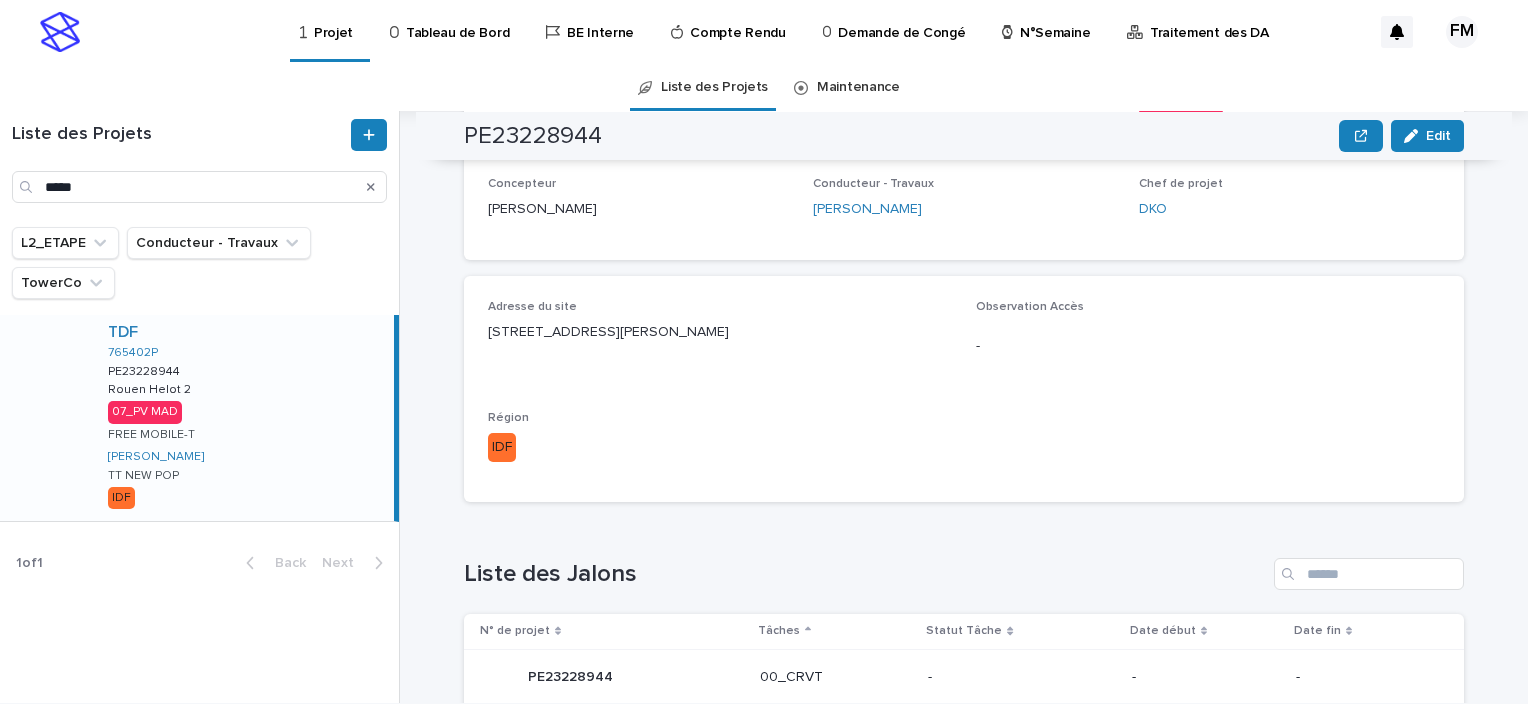 click on "Adresse du site 52 rue du doc paul helot 76 000 Rouen" at bounding box center [720, 329] 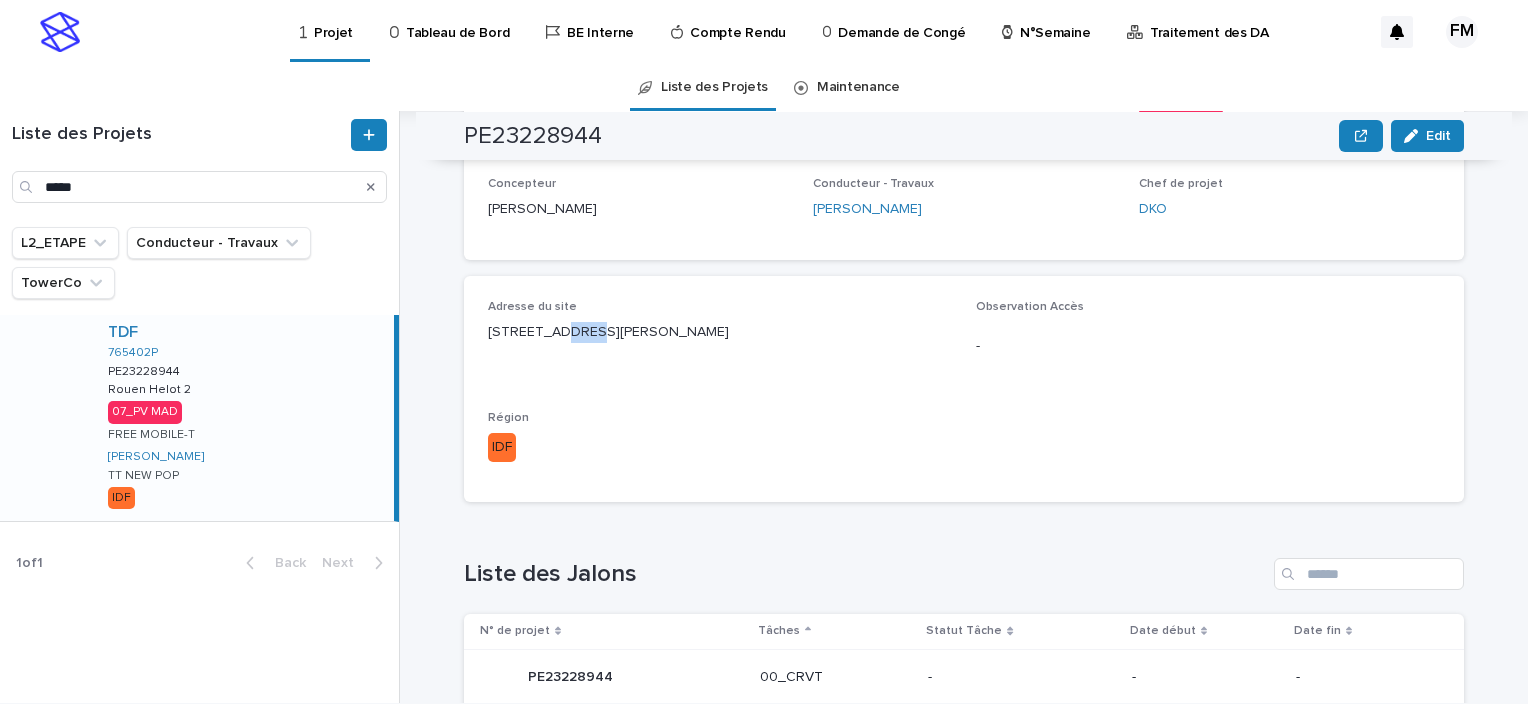 click on "[STREET_ADDRESS][PERSON_NAME]" at bounding box center [720, 332] 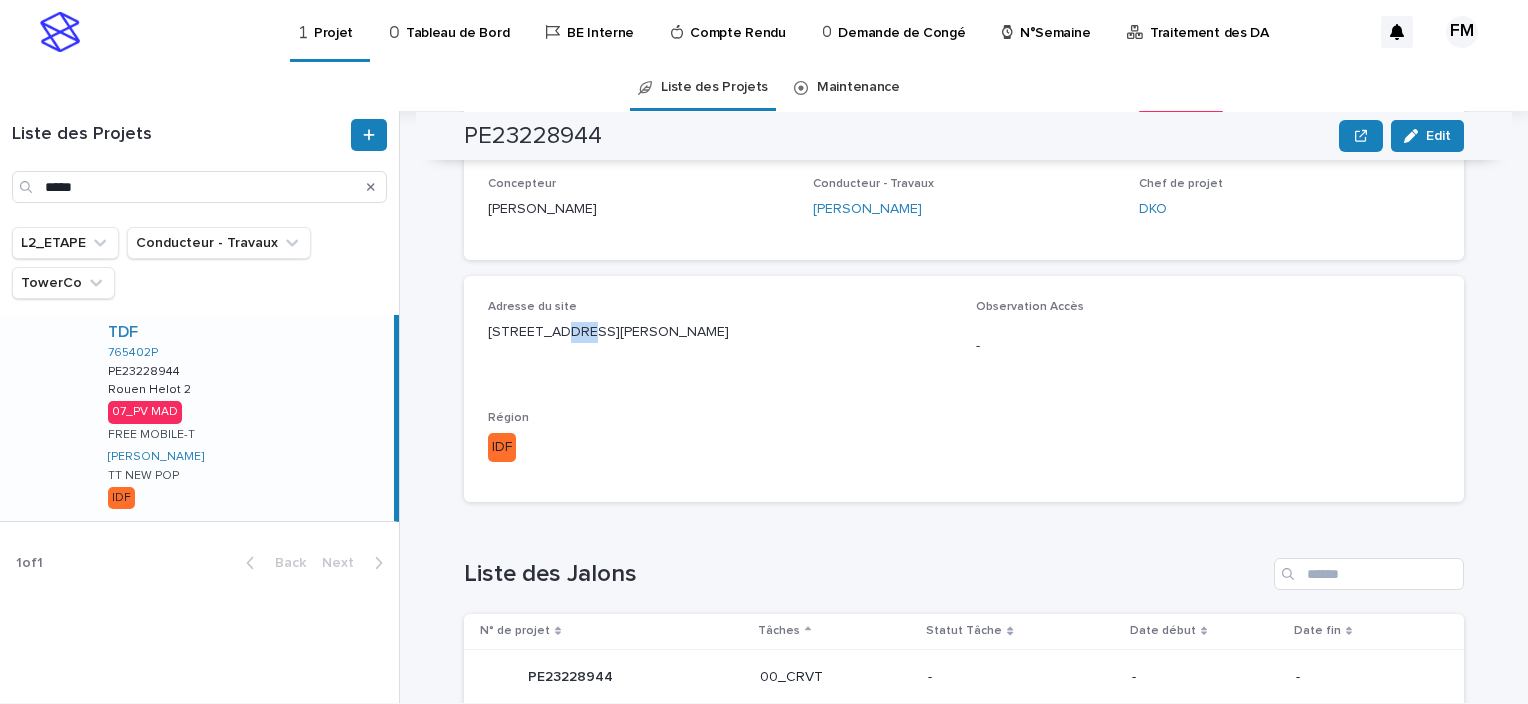 click on "[STREET_ADDRESS][PERSON_NAME]" at bounding box center [720, 332] 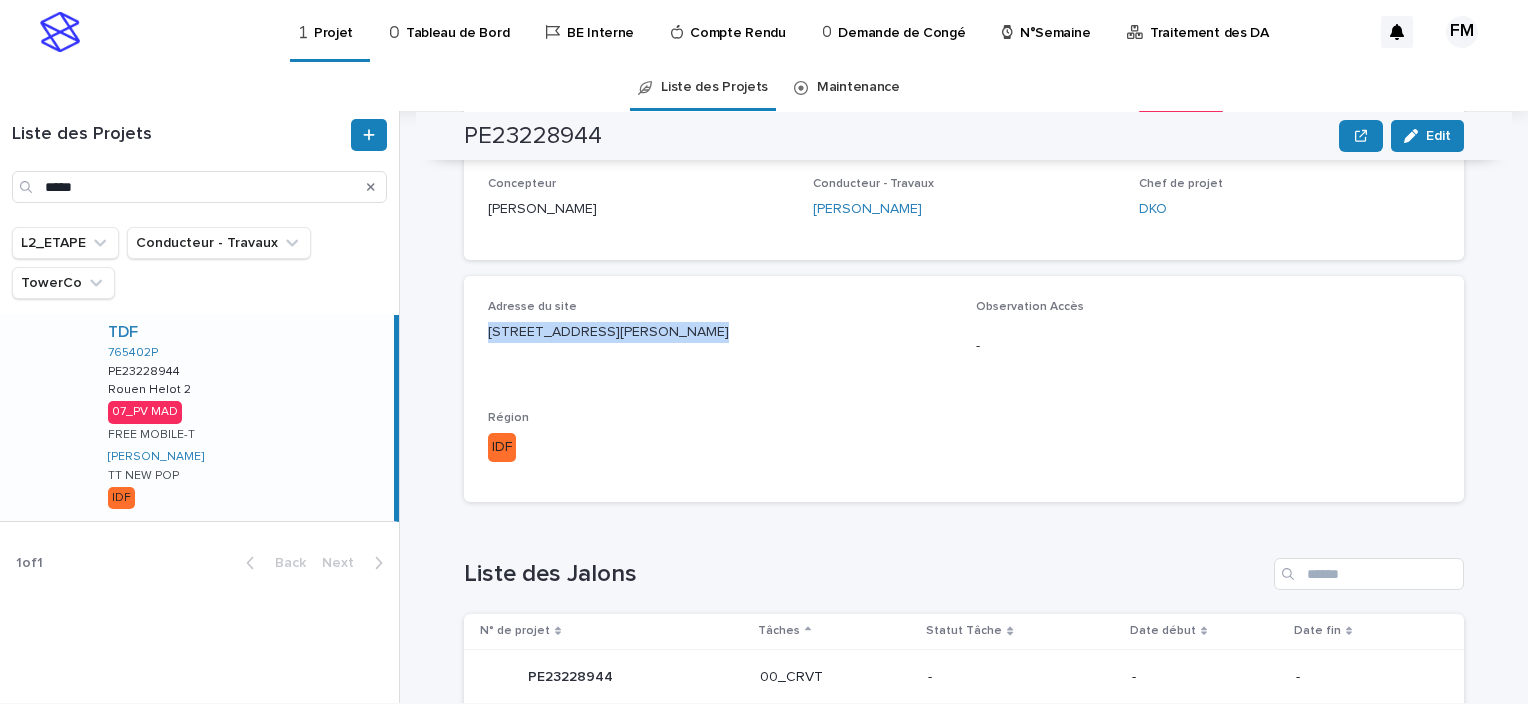 click on "[STREET_ADDRESS][PERSON_NAME]" at bounding box center (720, 332) 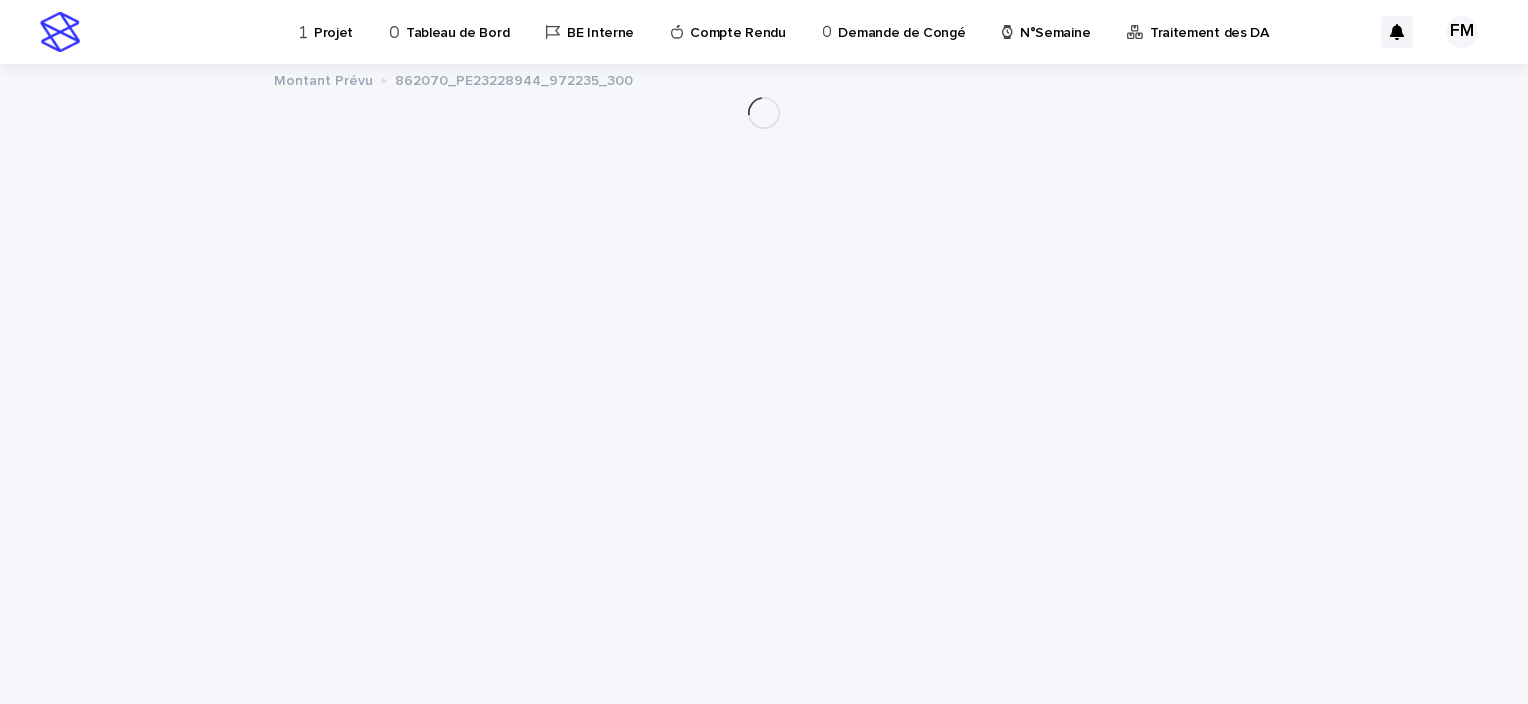 scroll, scrollTop: 0, scrollLeft: 0, axis: both 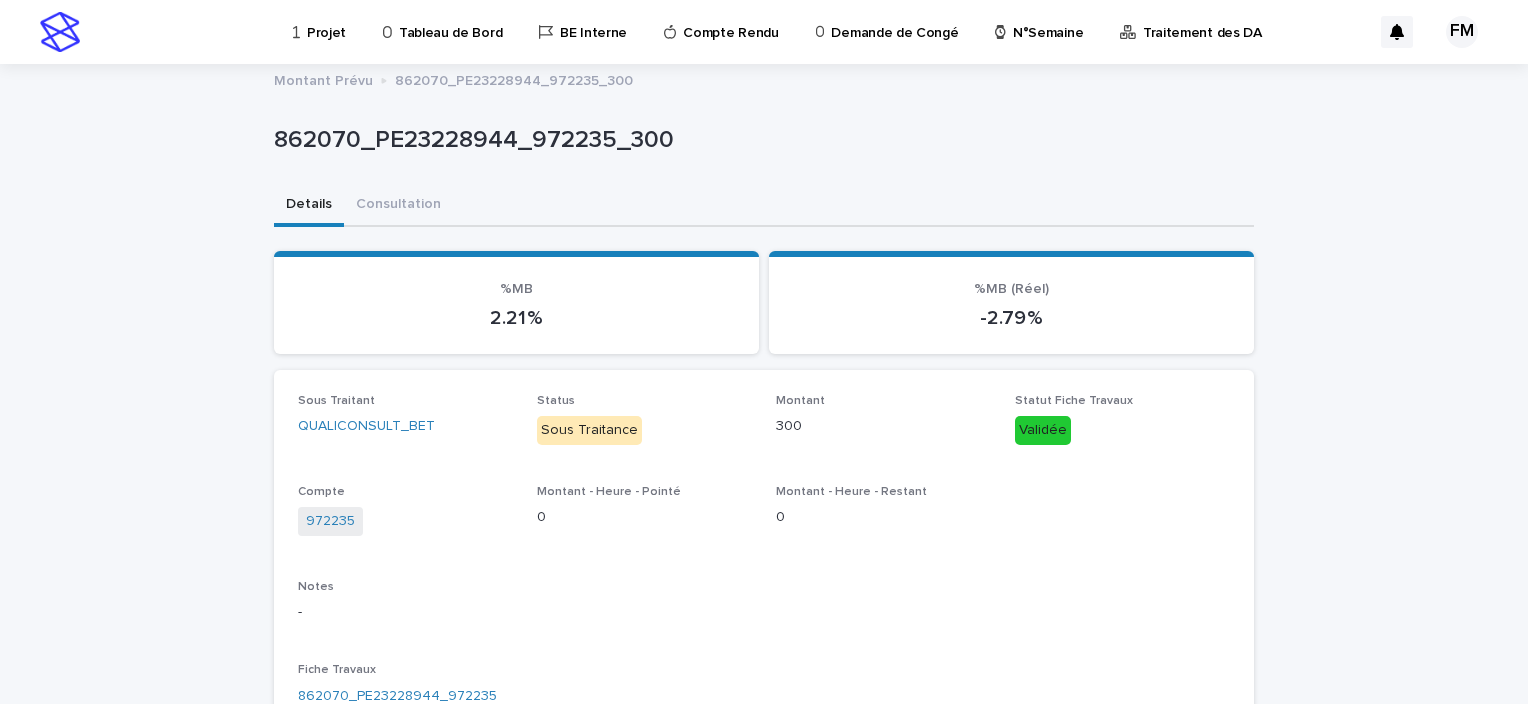 drag, startPoint x: 1334, startPoint y: 376, endPoint x: 1312, endPoint y: 379, distance: 22.203604 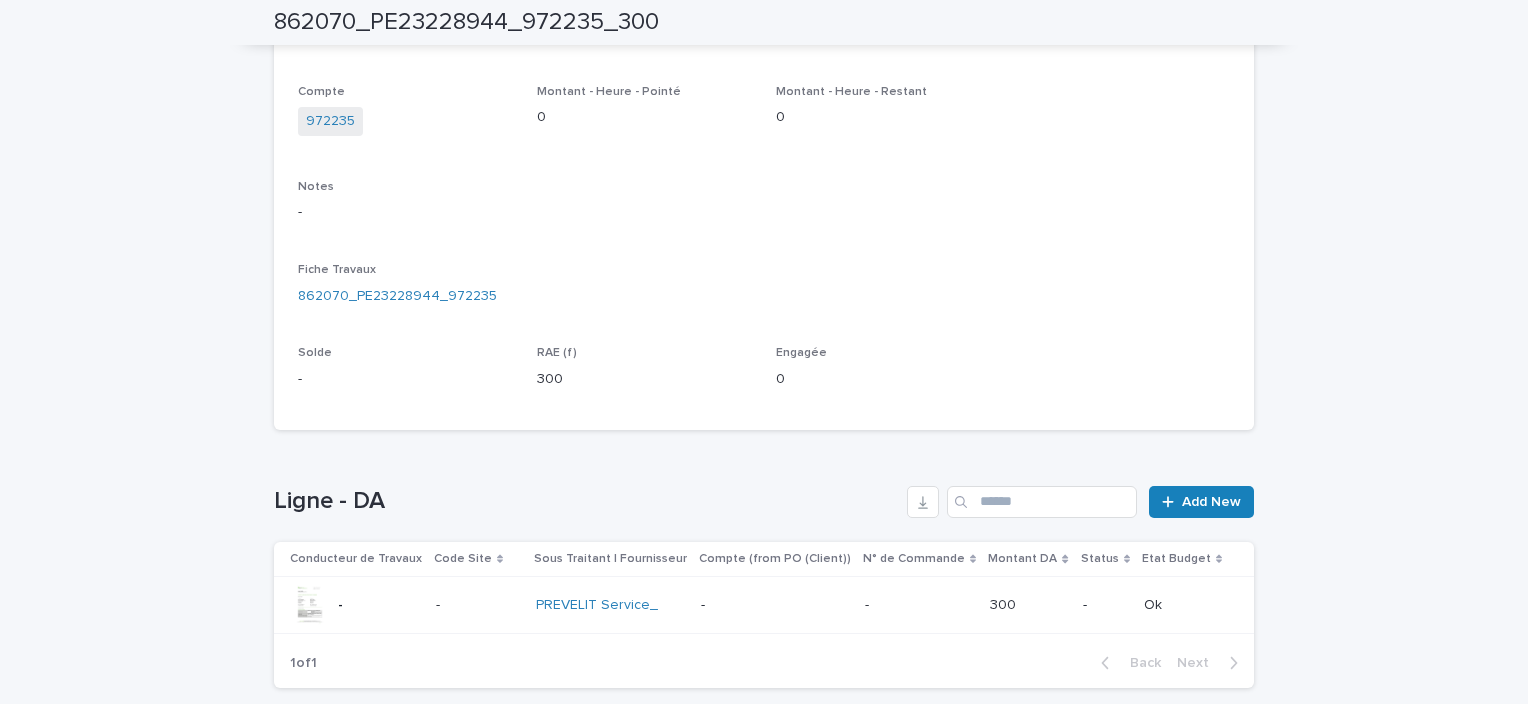 scroll, scrollTop: 499, scrollLeft: 0, axis: vertical 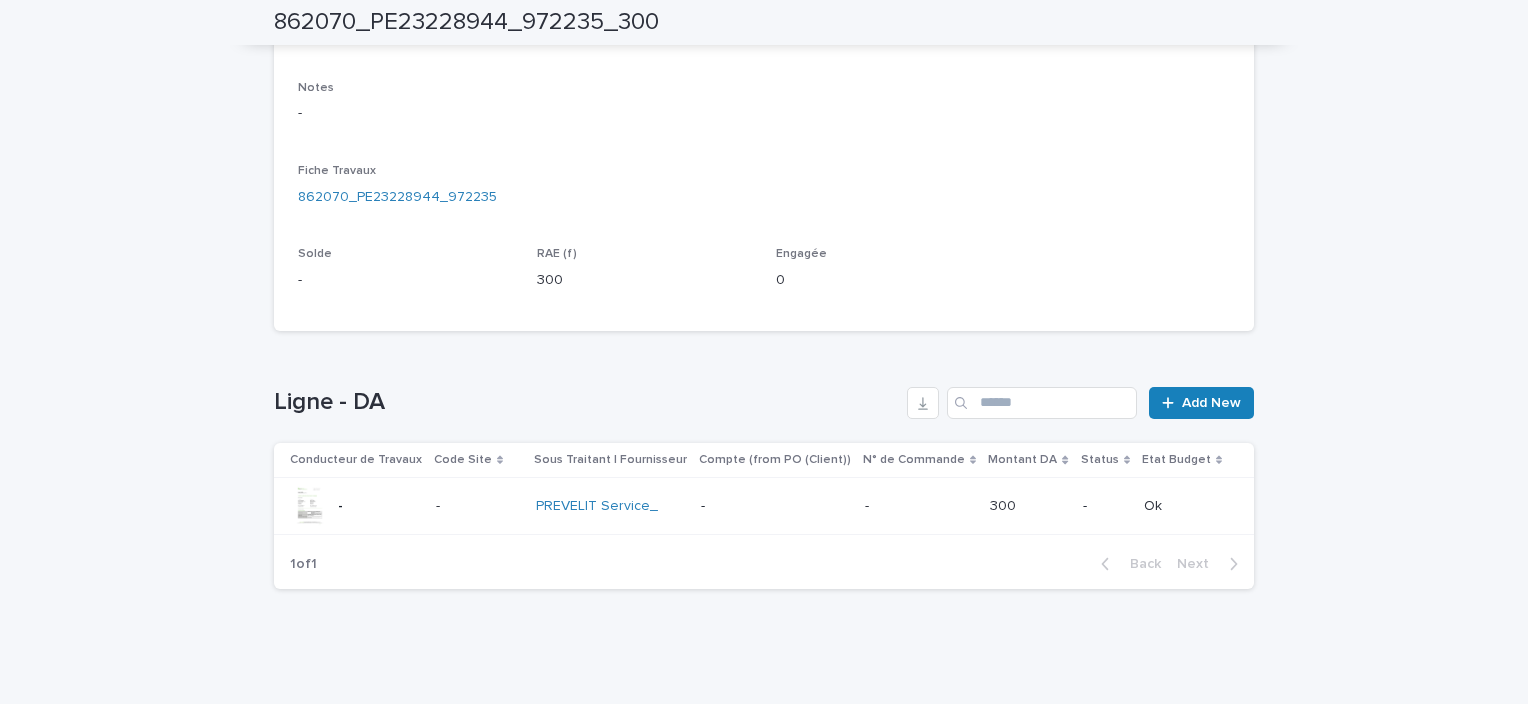 click at bounding box center [919, 506] 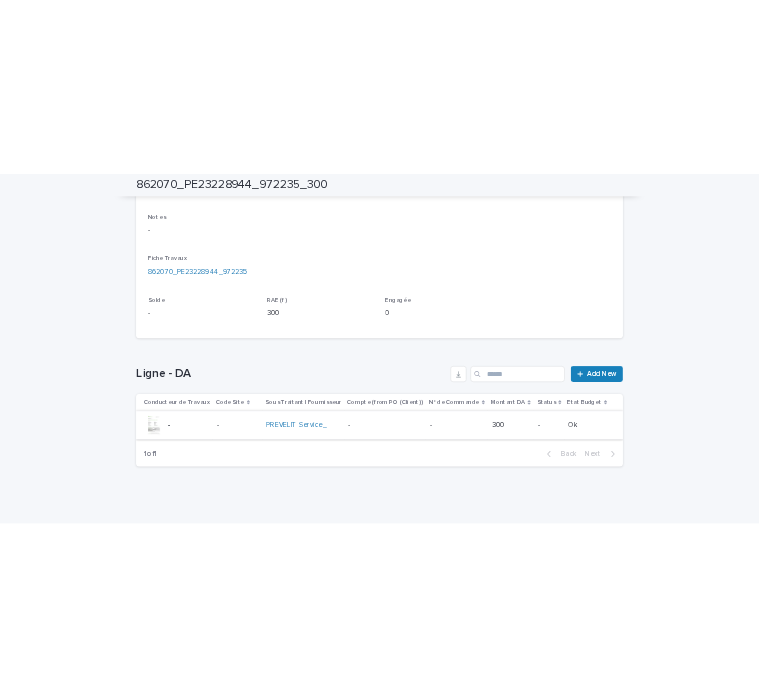 scroll, scrollTop: 0, scrollLeft: 0, axis: both 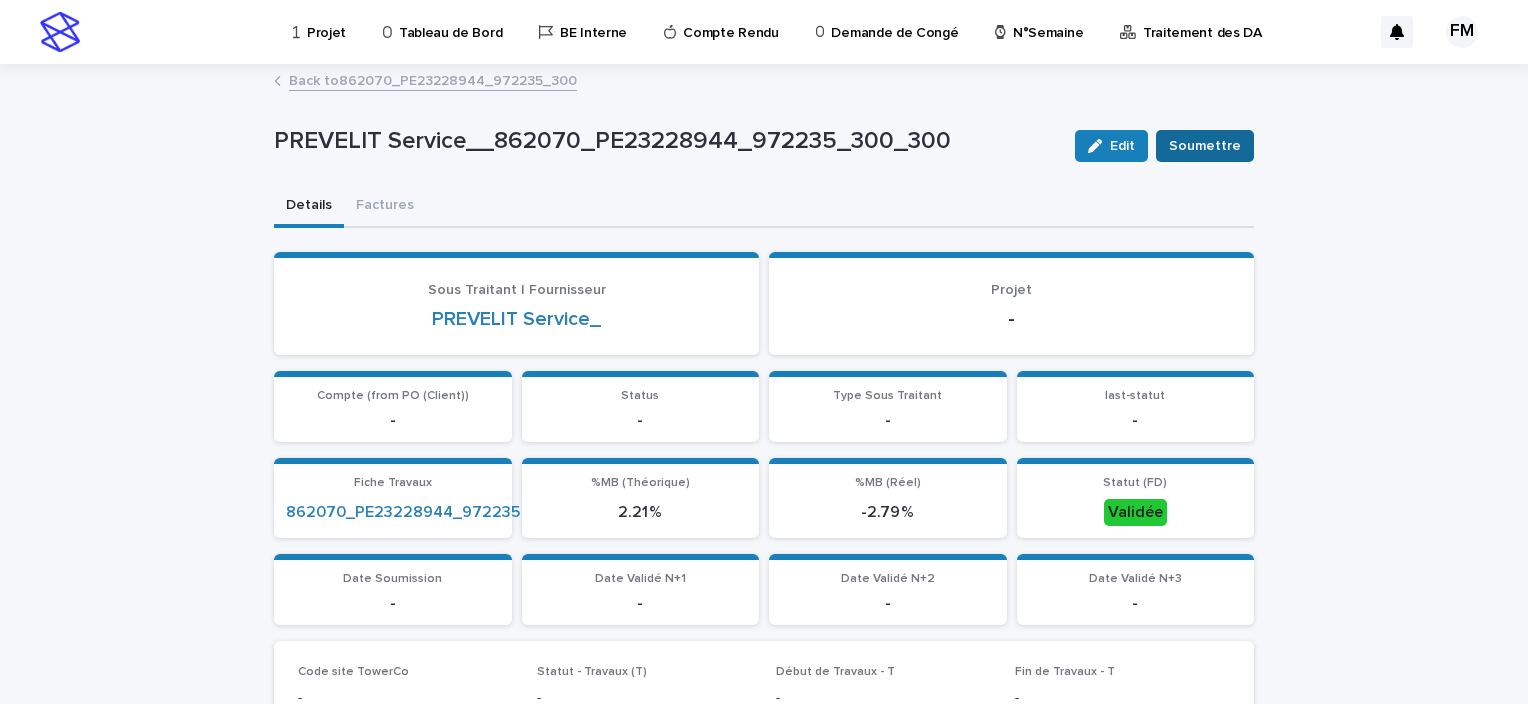 click on "Soumettre" at bounding box center [1205, 146] 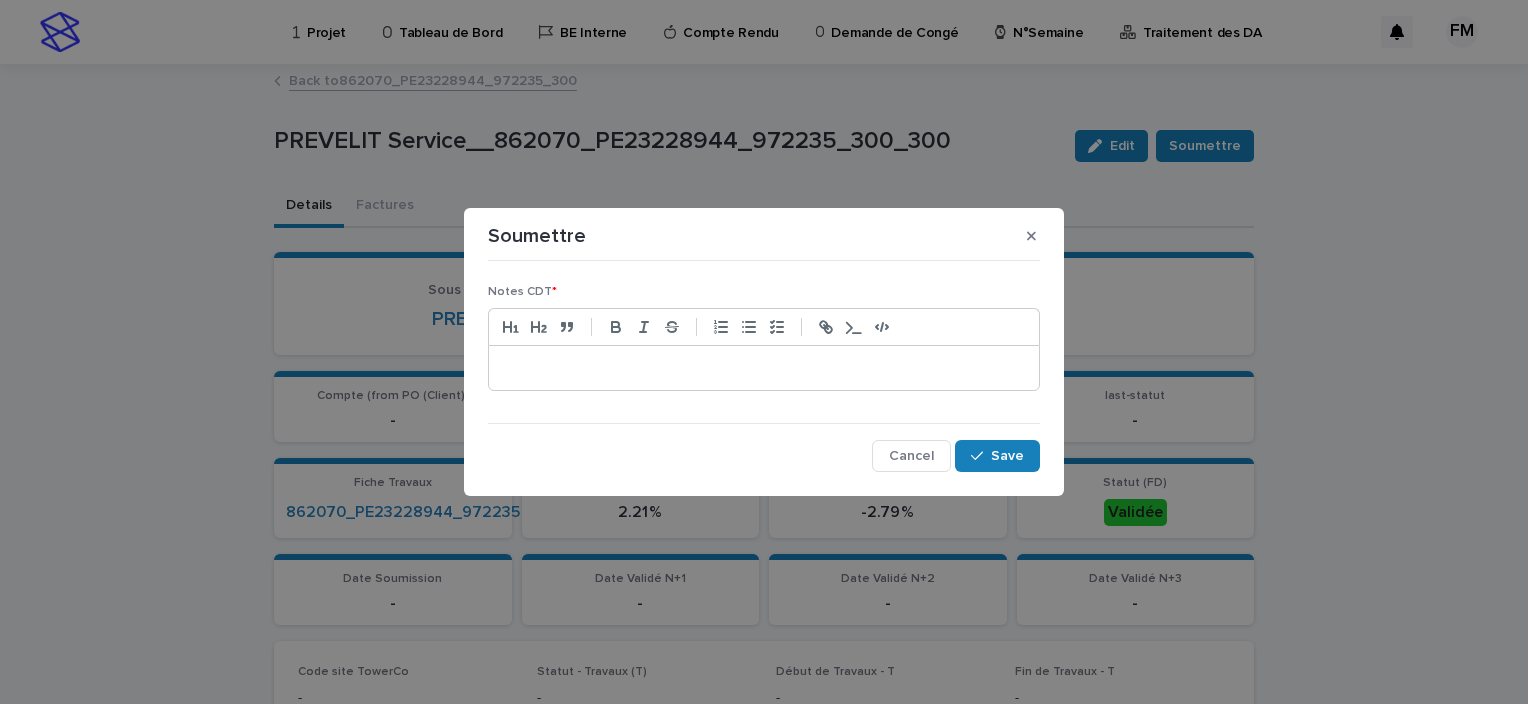 click at bounding box center (764, 349) 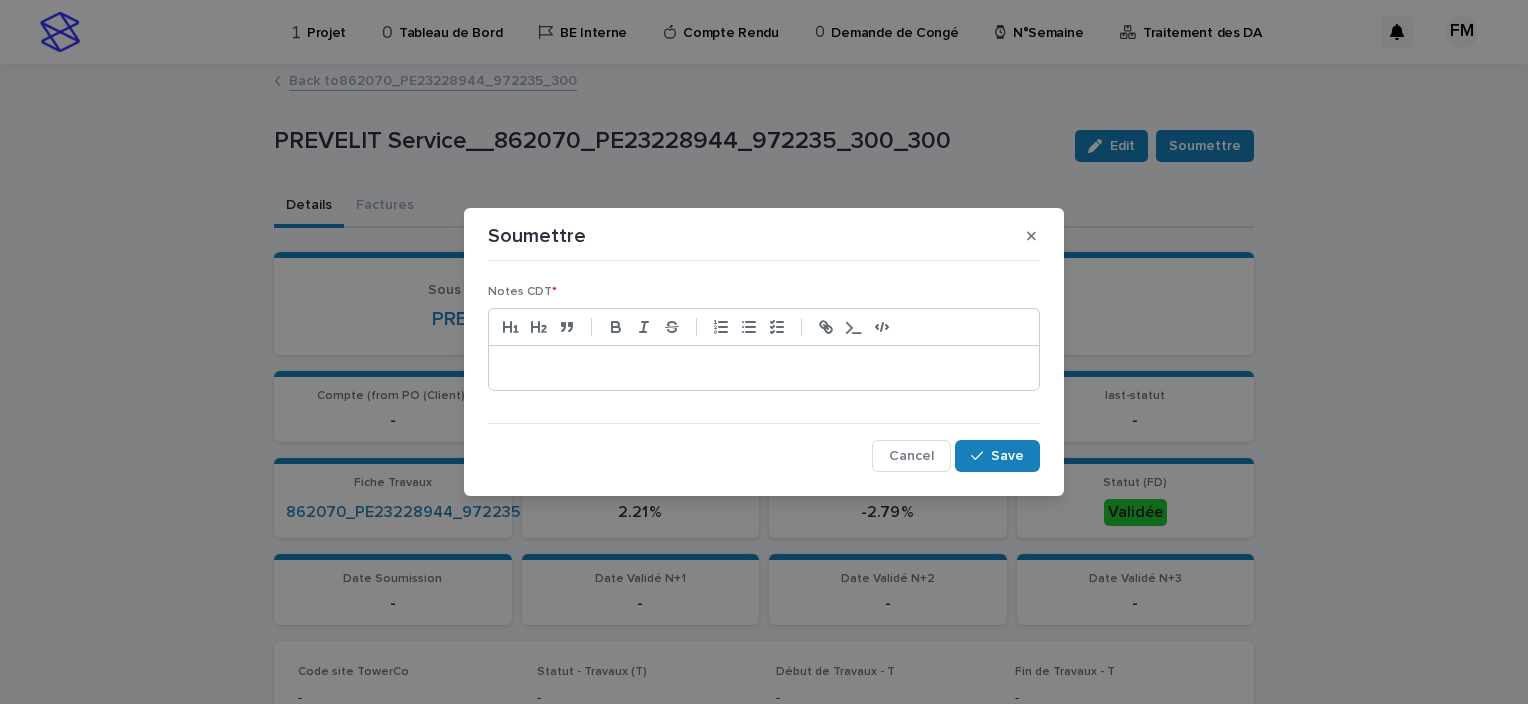 click at bounding box center (764, 368) 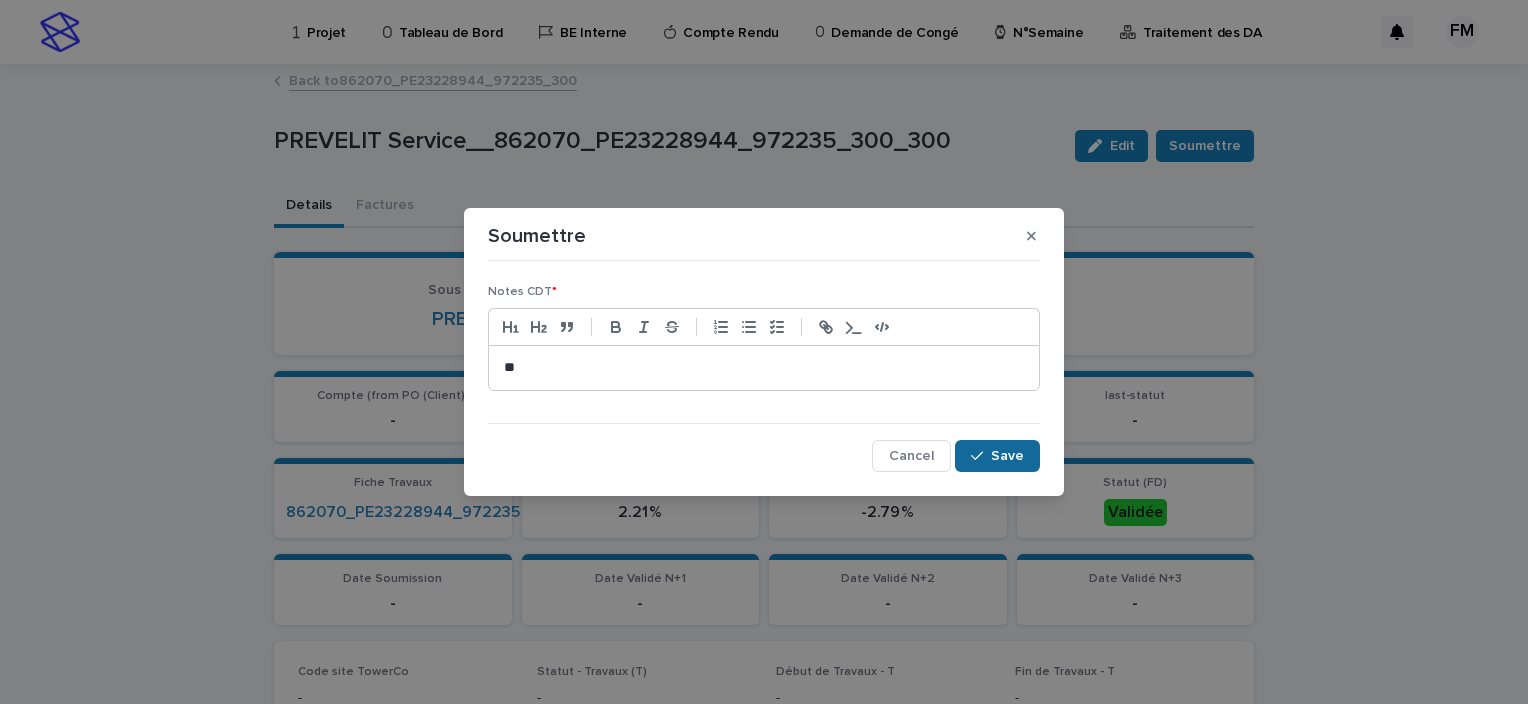 click on "Save" at bounding box center [1007, 456] 